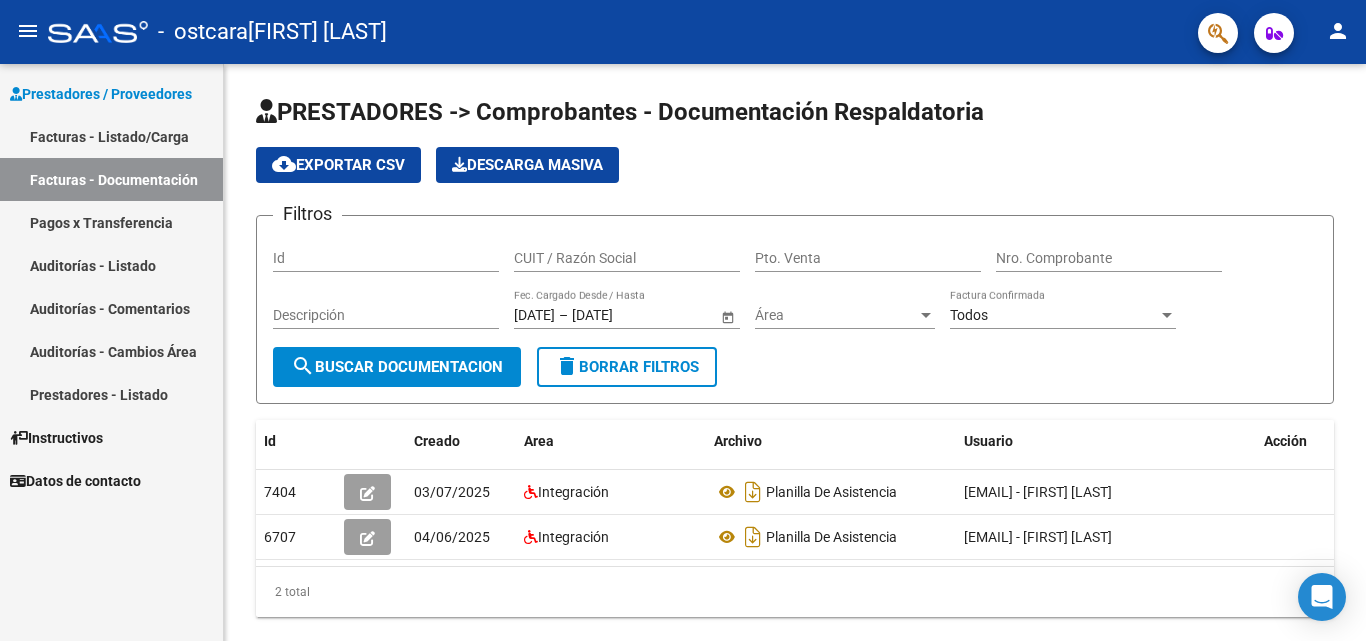 scroll, scrollTop: 0, scrollLeft: 0, axis: both 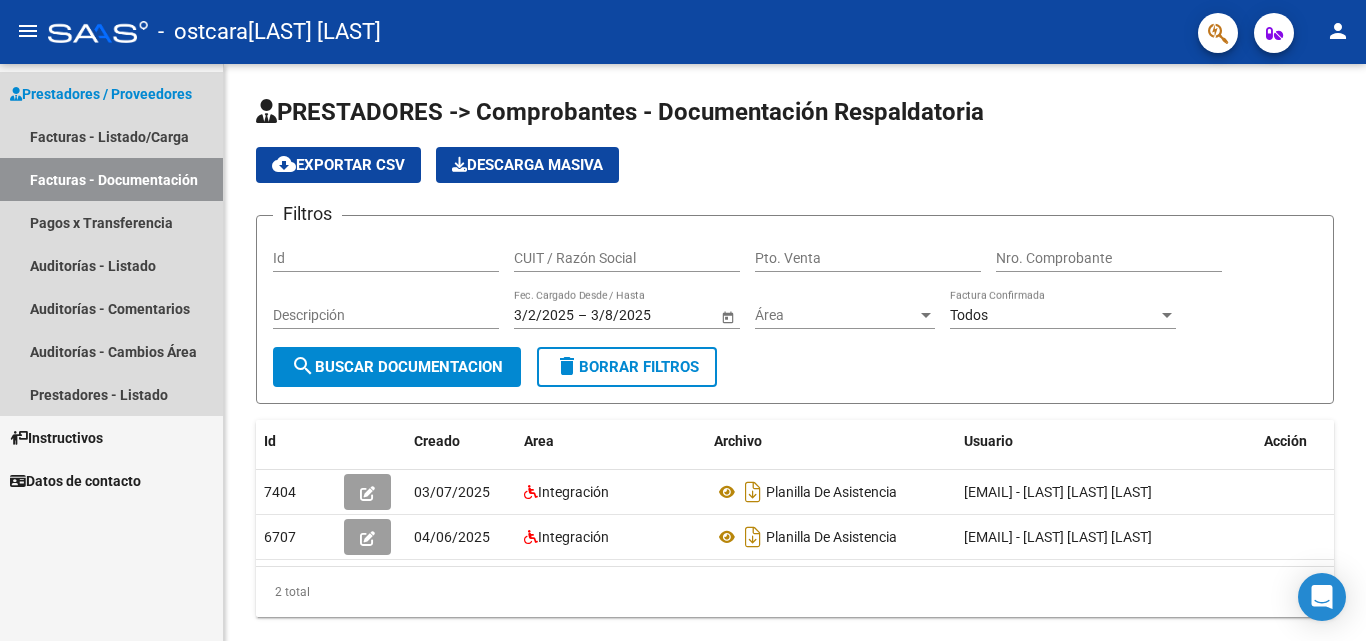 click on "Facturas - Documentación" at bounding box center (111, 179) 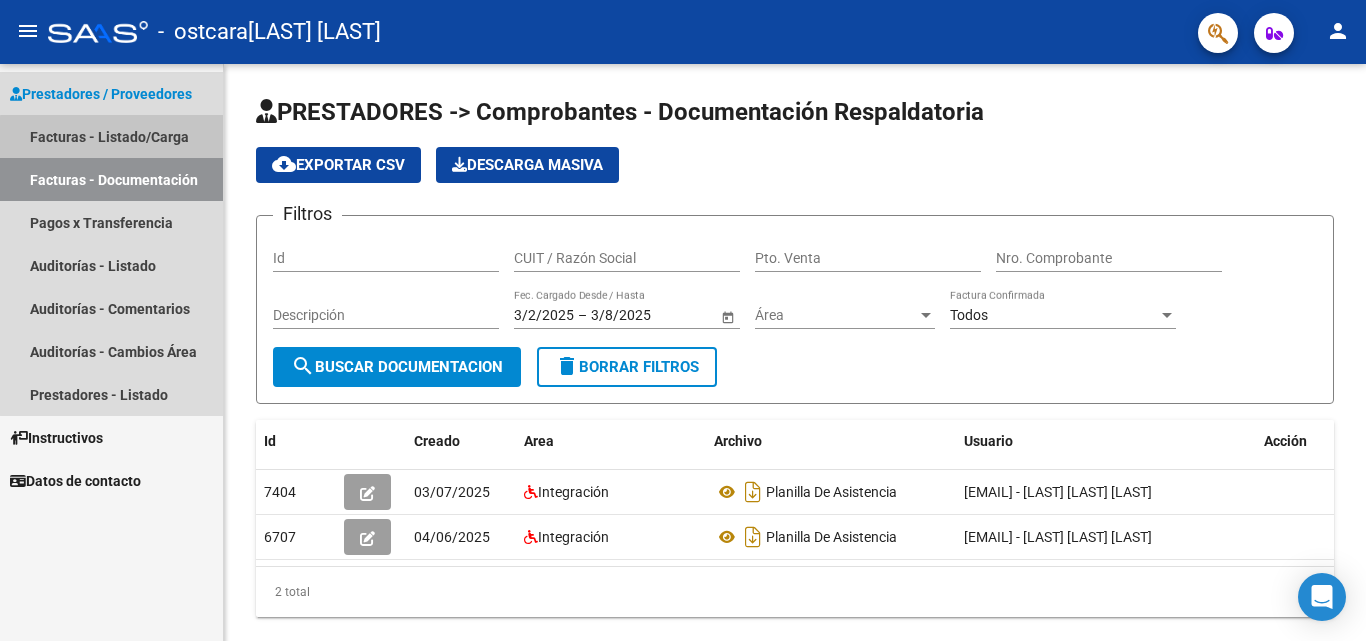 click on "Facturas - Listado/Carga" at bounding box center [111, 136] 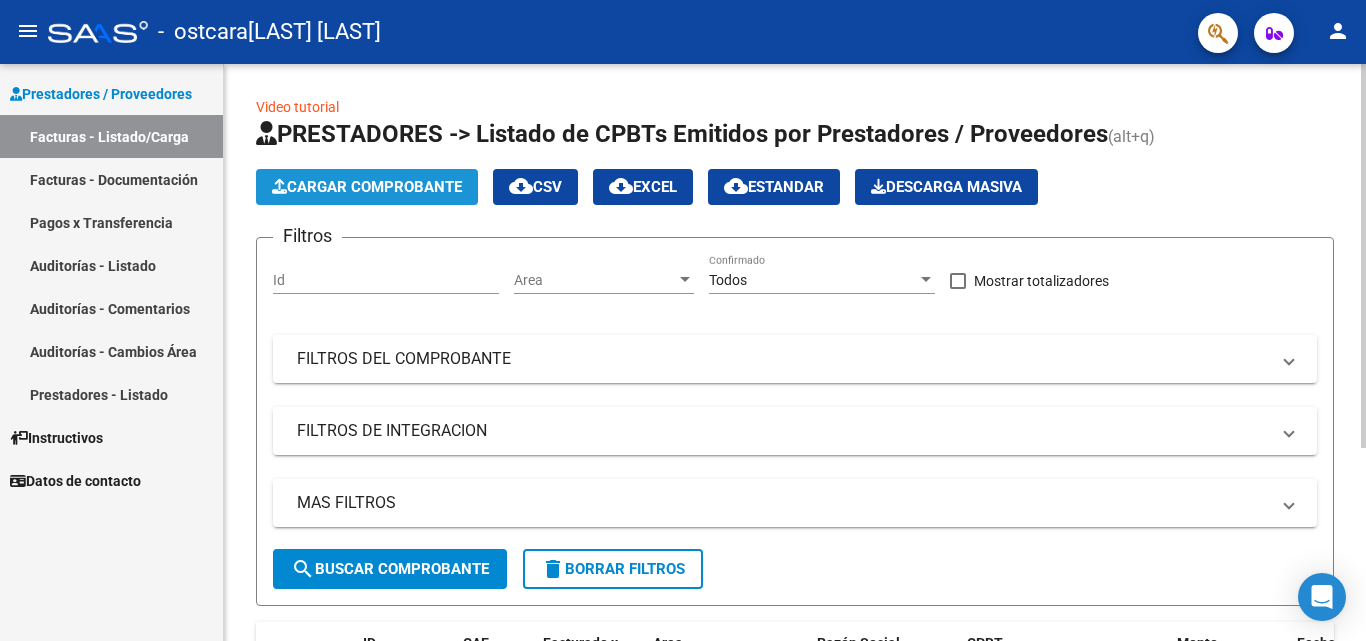 click on "Cargar Comprobante" 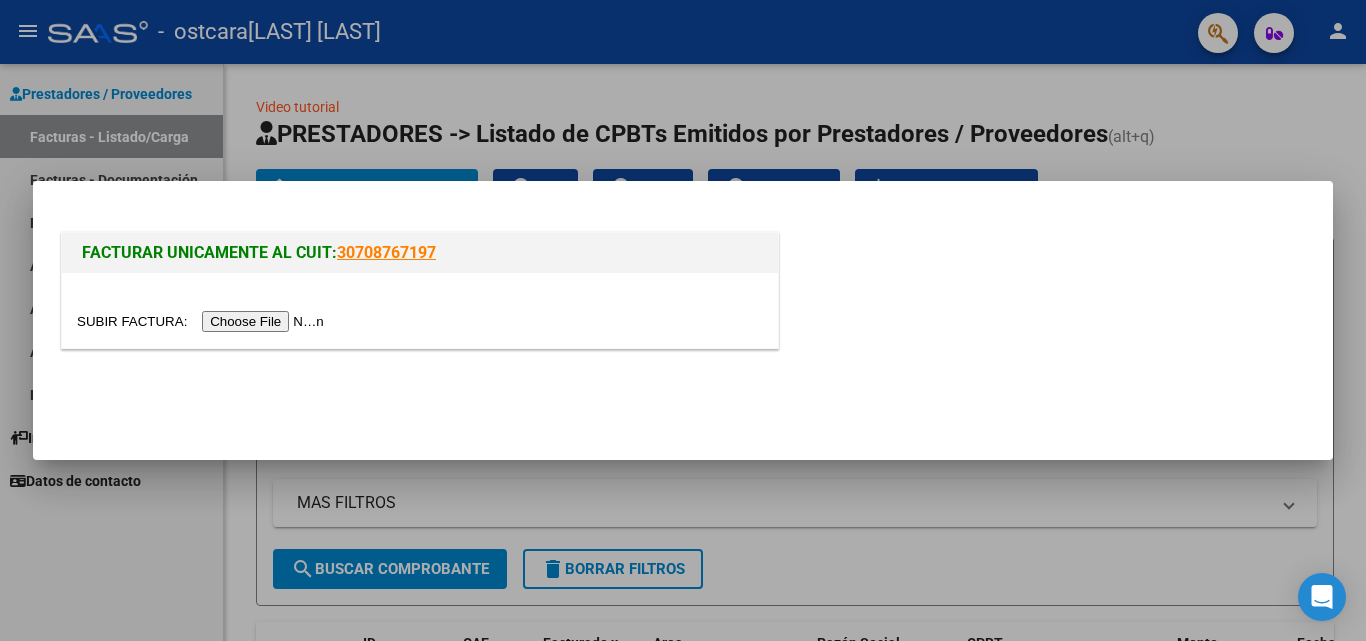 click at bounding box center (203, 321) 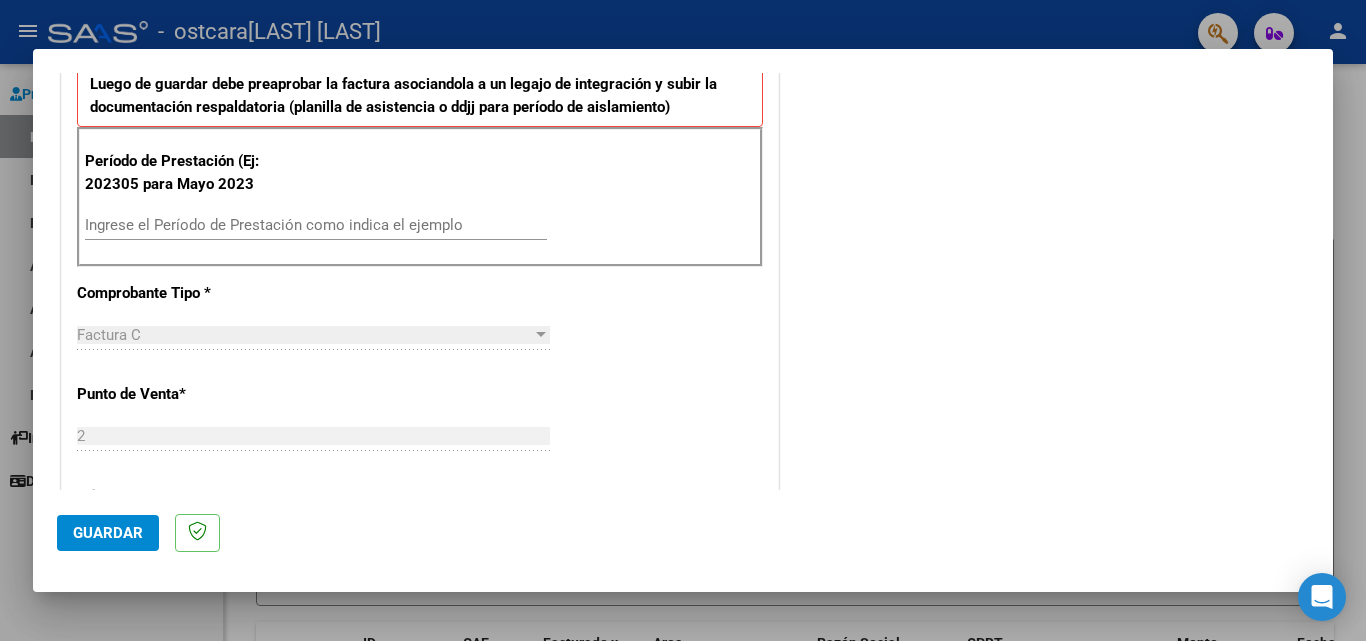 scroll, scrollTop: 500, scrollLeft: 0, axis: vertical 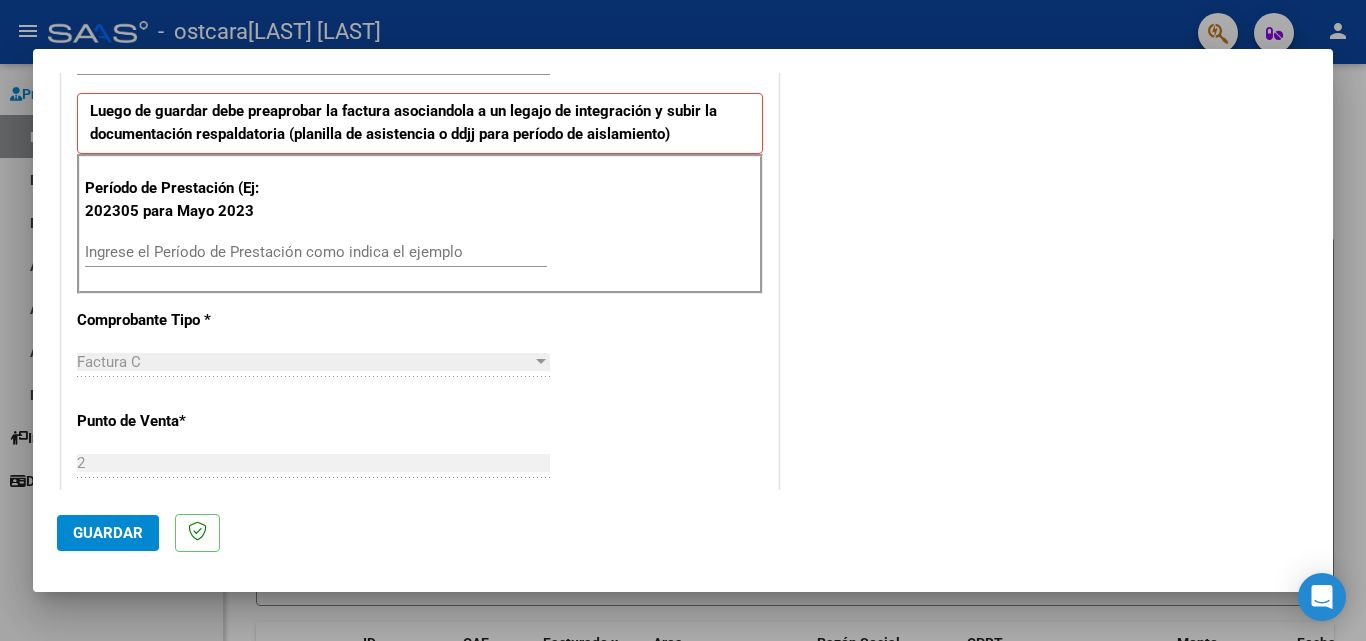 click on "Ingrese el Período de Prestación como indica el ejemplo" at bounding box center (316, 252) 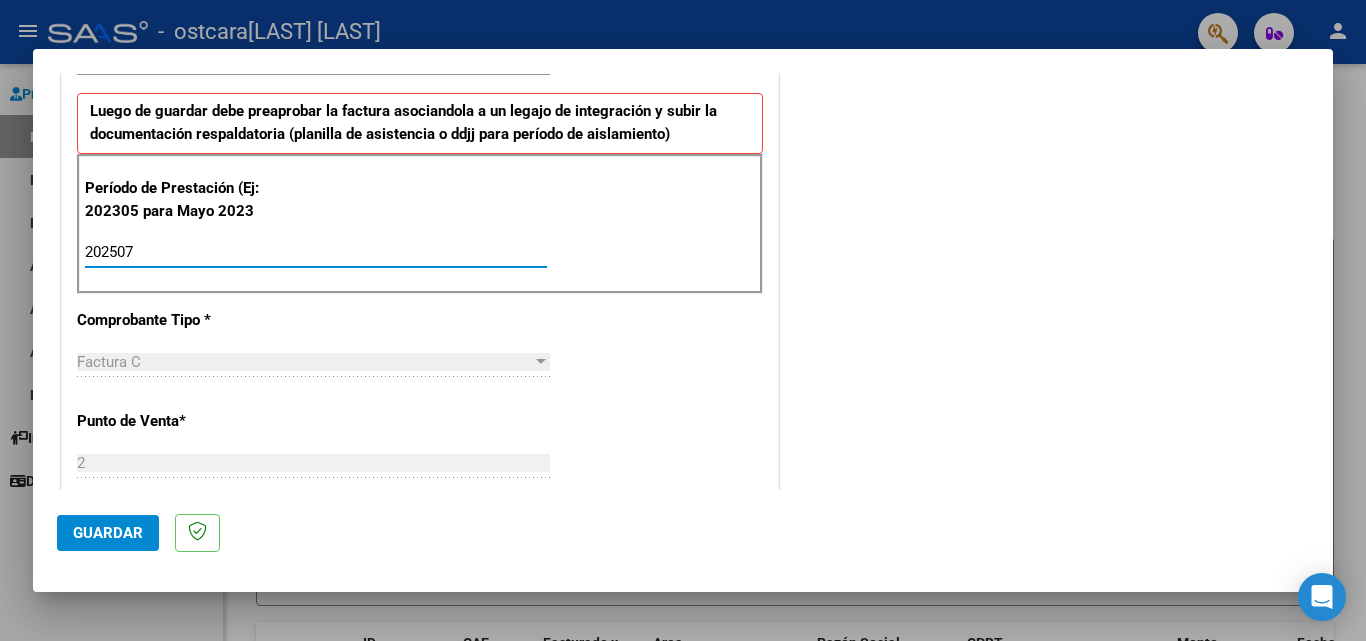 type on "202507" 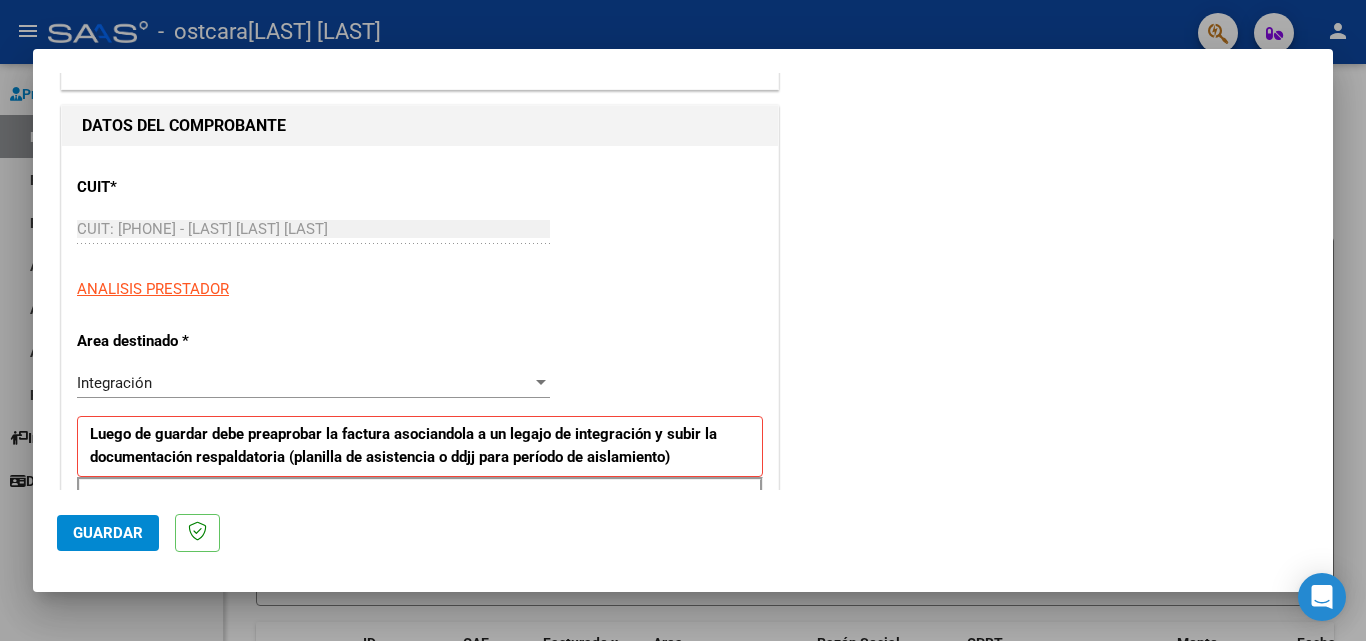 scroll, scrollTop: 205, scrollLeft: 0, axis: vertical 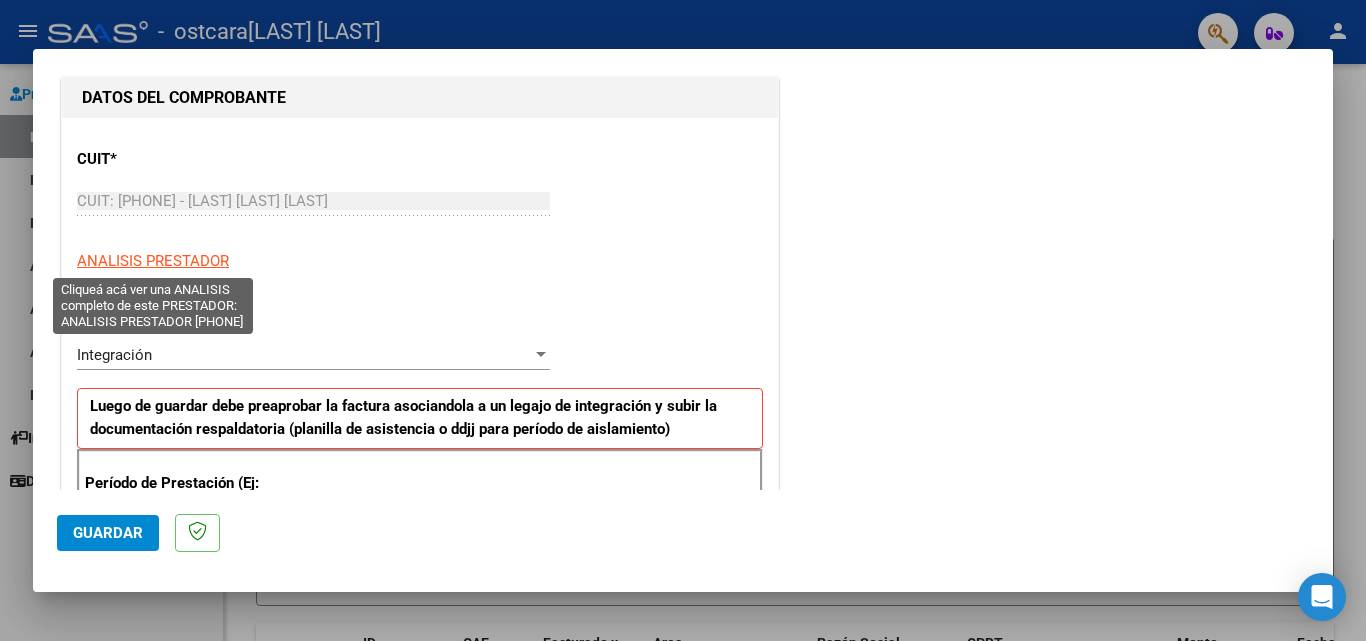 click on "ANALISIS PRESTADOR" at bounding box center (153, 261) 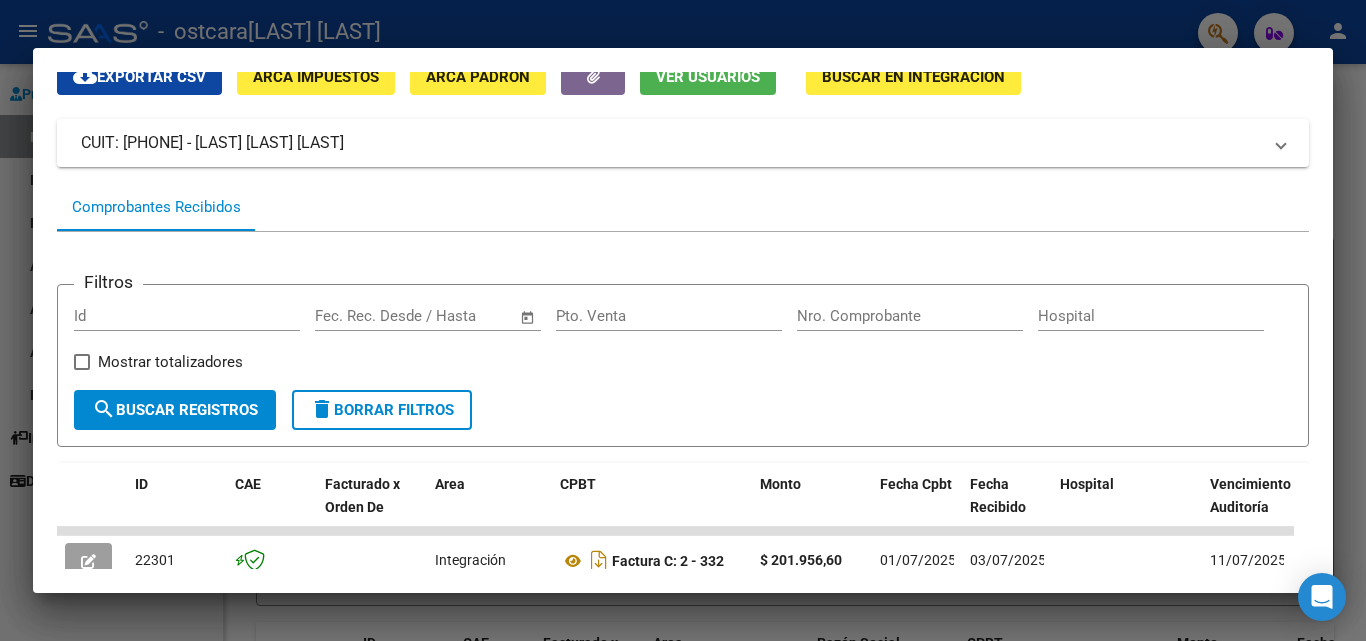 scroll, scrollTop: 0, scrollLeft: 0, axis: both 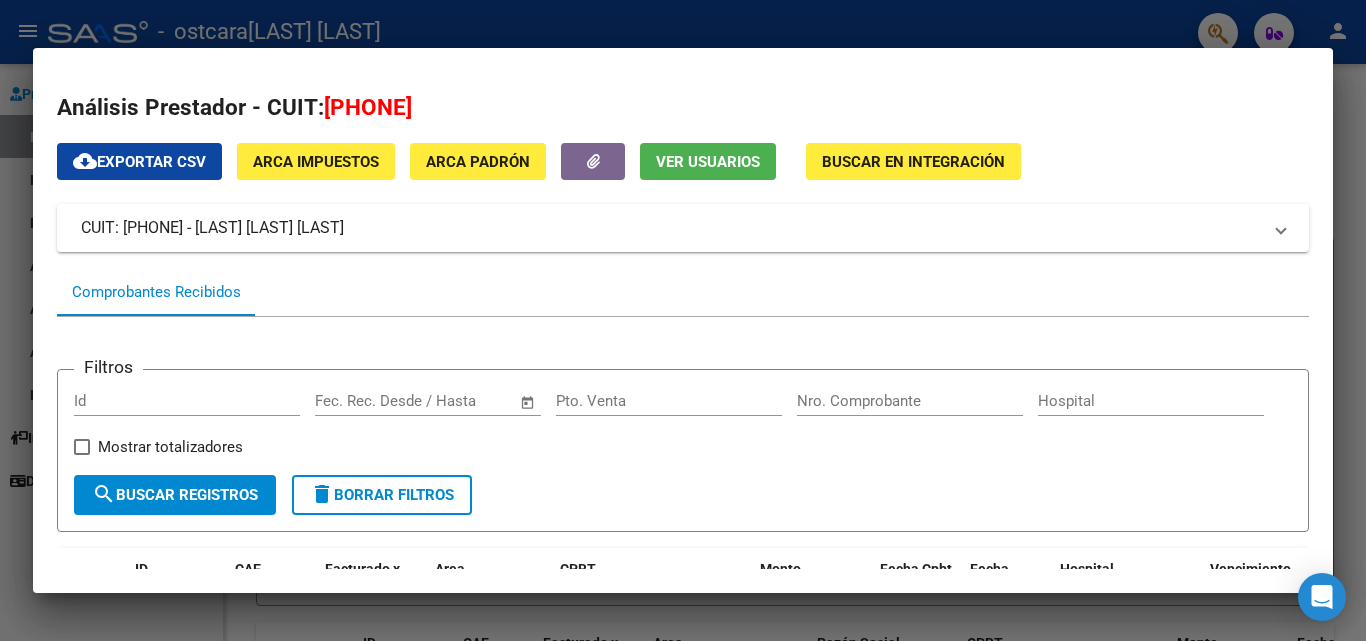 click at bounding box center [683, 320] 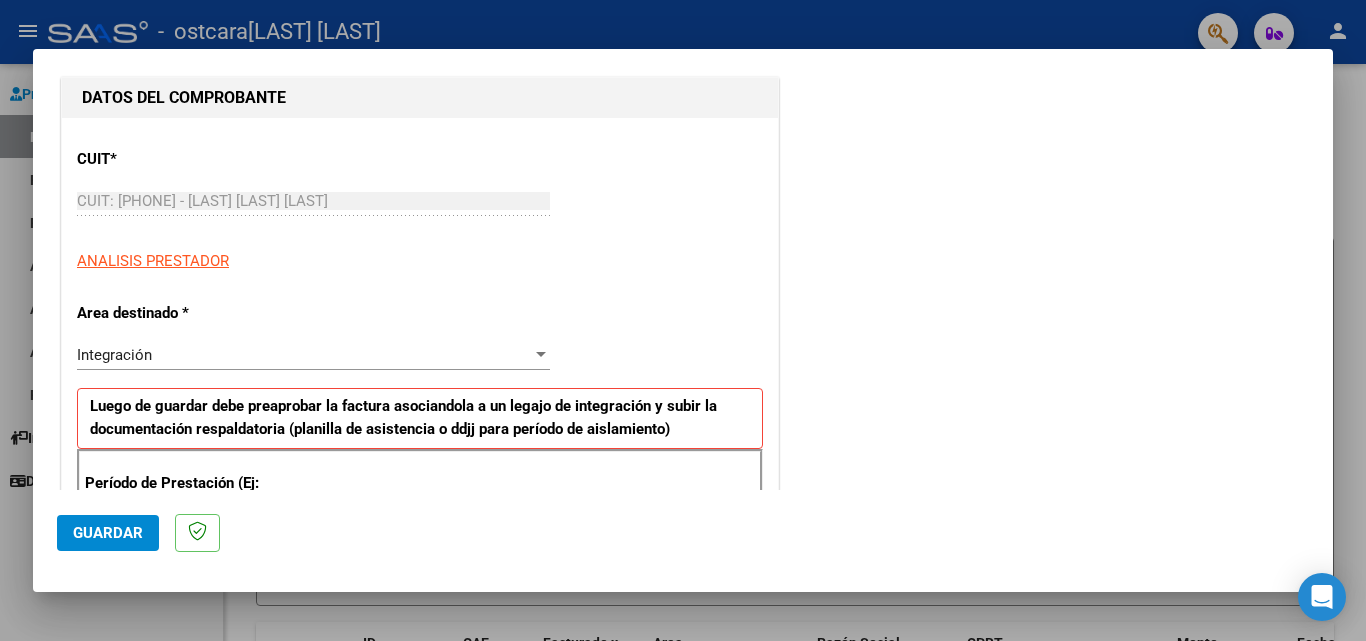click at bounding box center (683, 320) 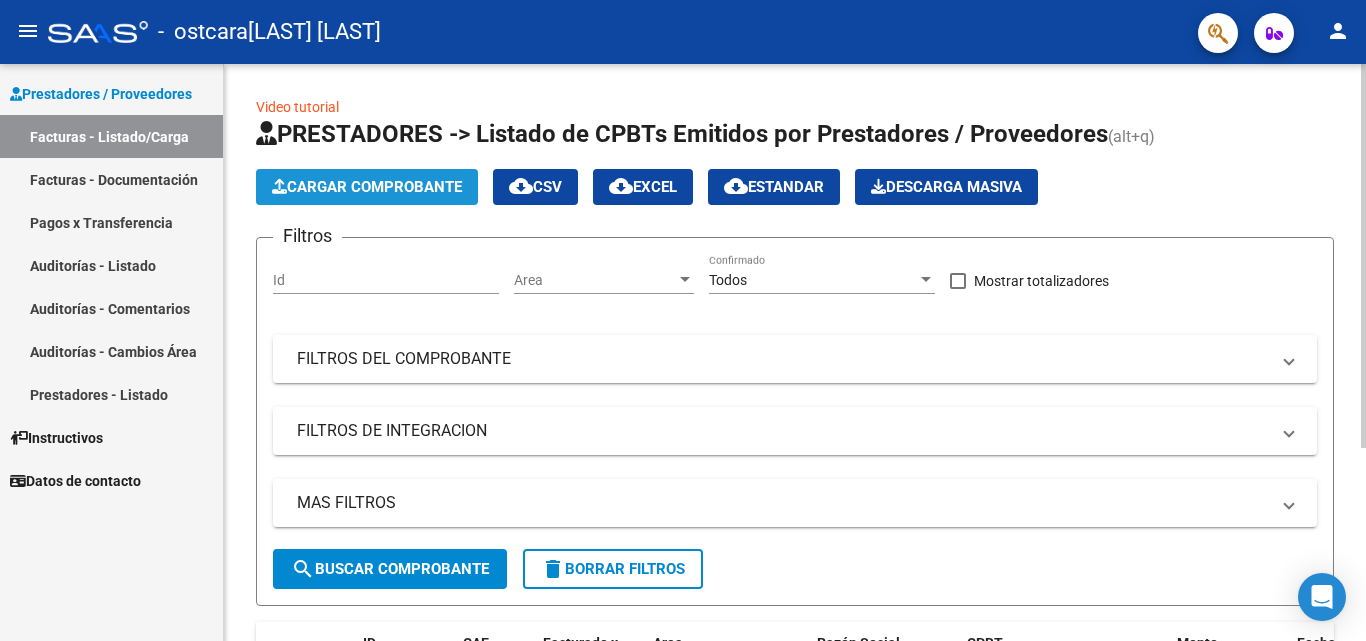 click on "Cargar Comprobante" 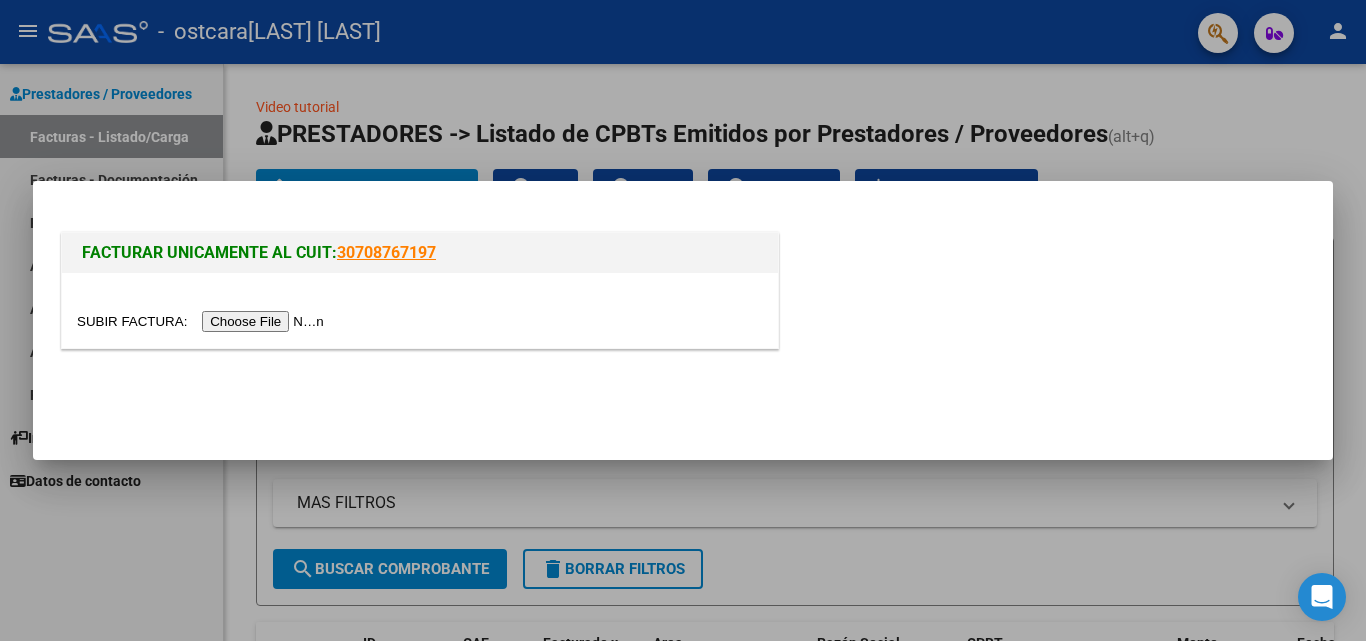 click at bounding box center [203, 321] 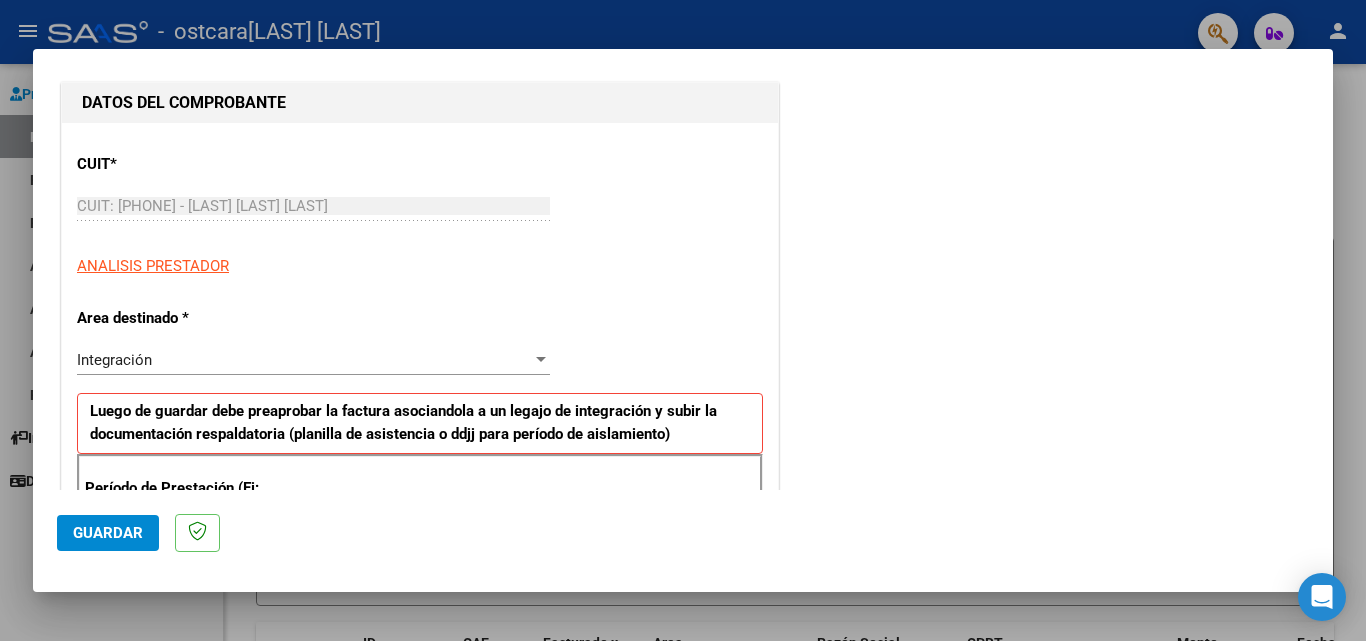 scroll, scrollTop: 300, scrollLeft: 0, axis: vertical 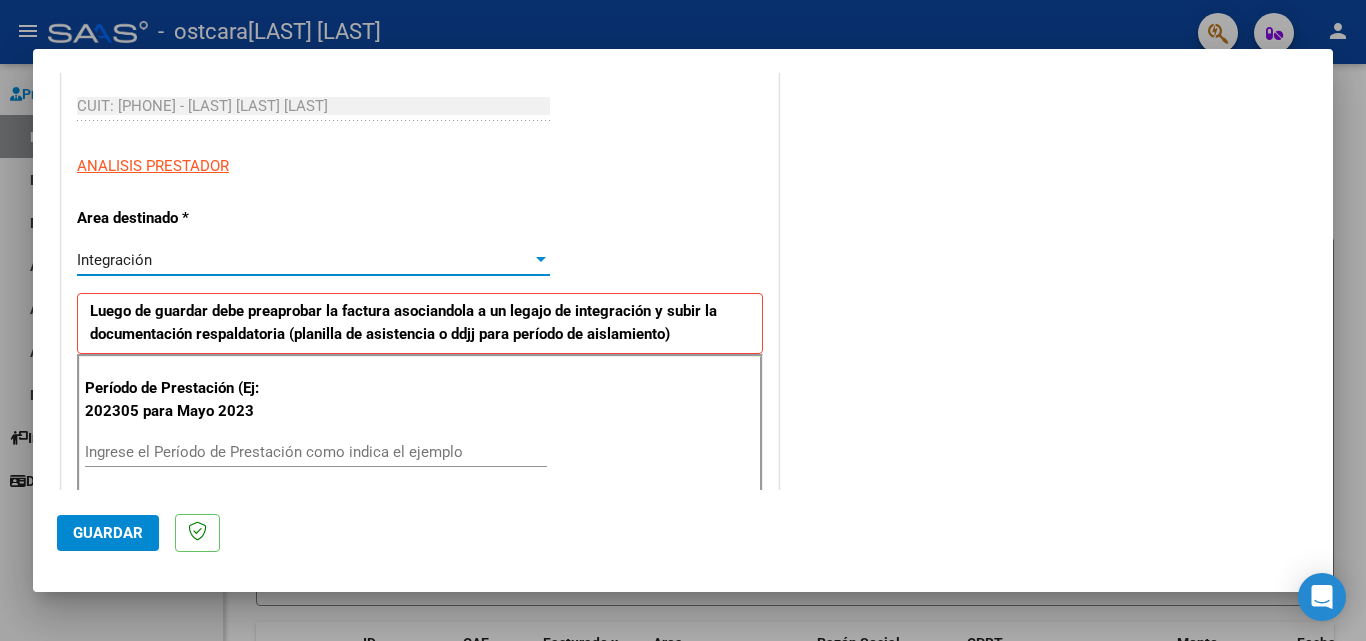 click at bounding box center [541, 260] 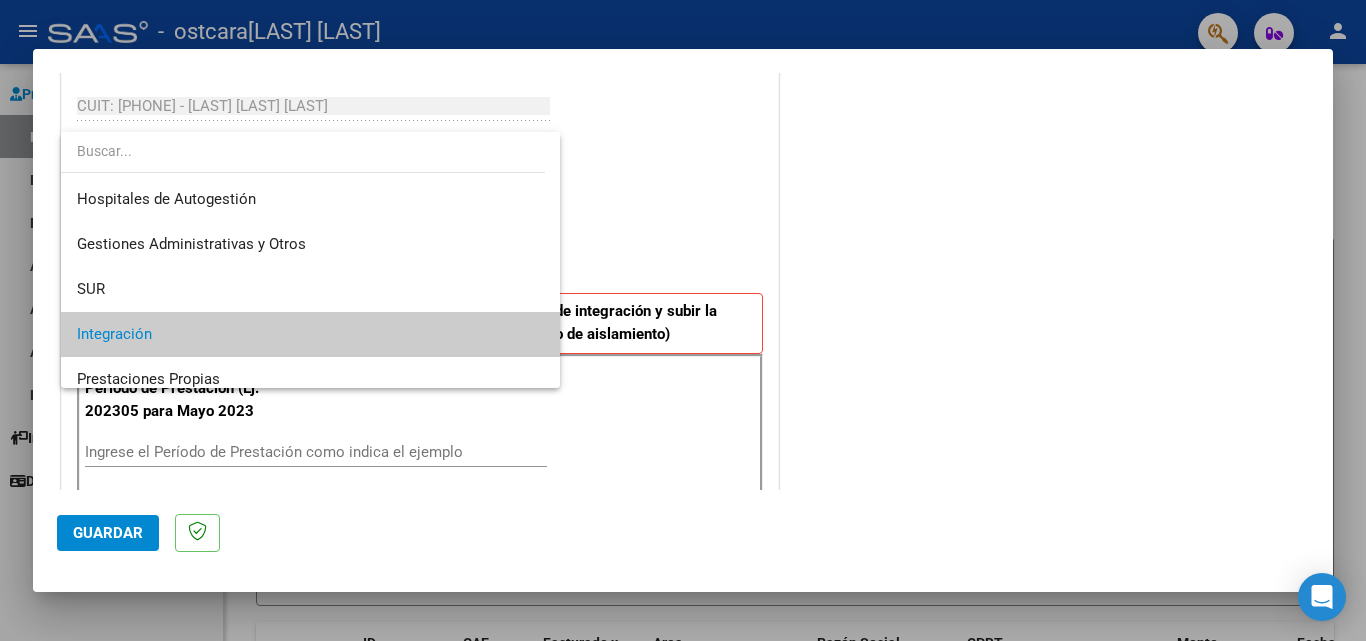 scroll, scrollTop: 75, scrollLeft: 0, axis: vertical 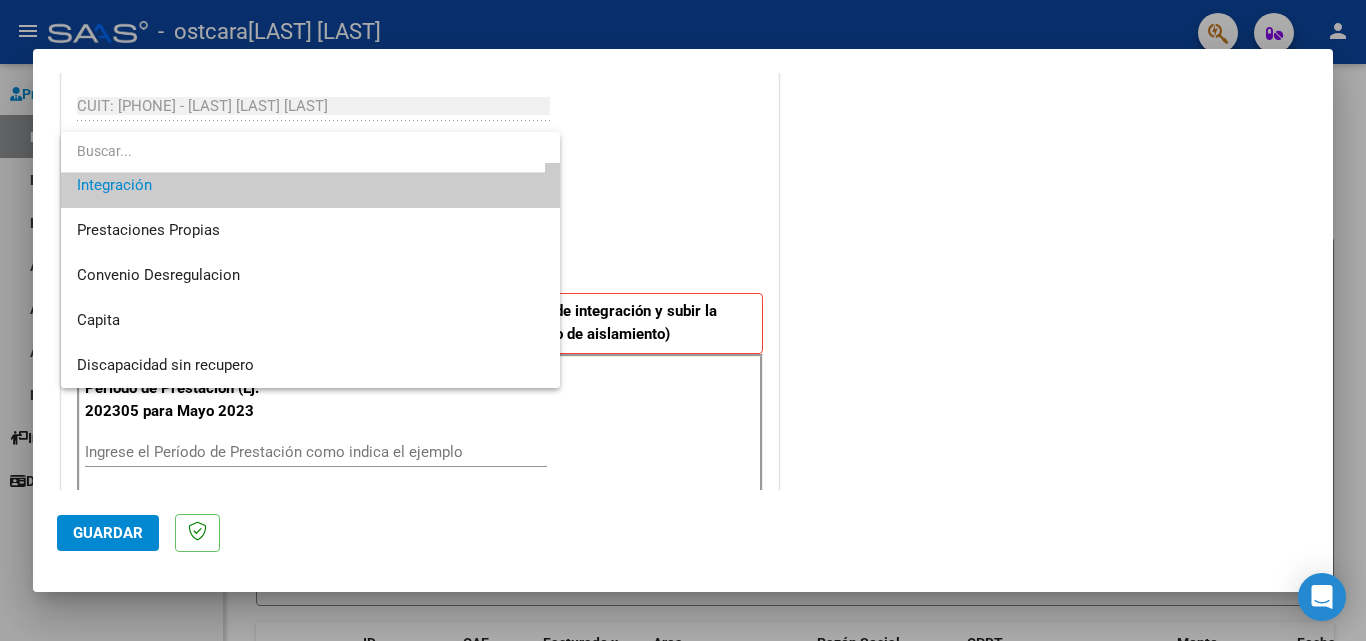 click at bounding box center [683, 320] 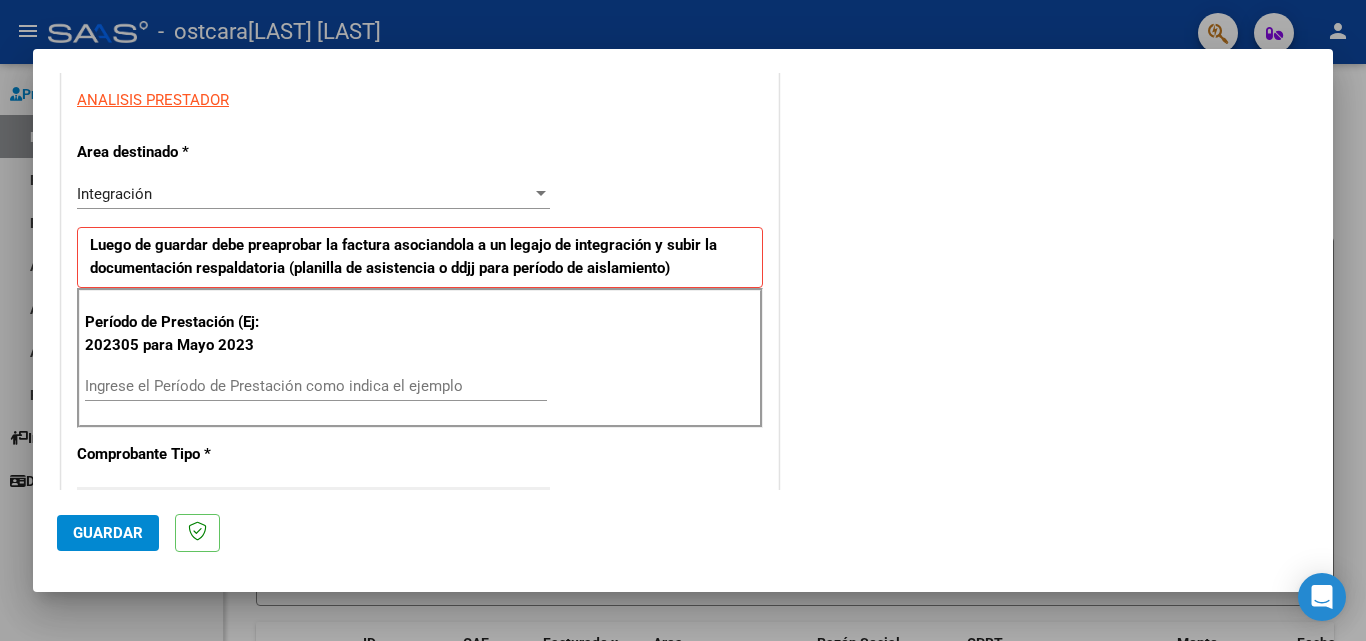 scroll, scrollTop: 400, scrollLeft: 0, axis: vertical 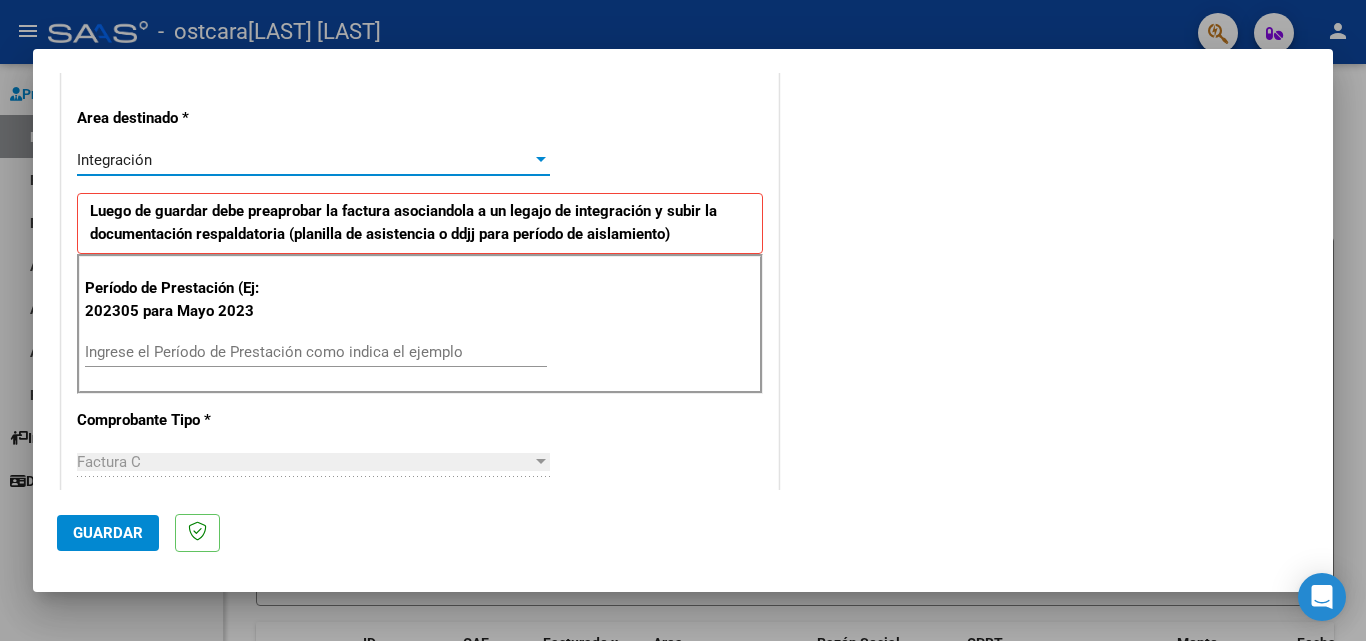 click on "Integración" at bounding box center [304, 160] 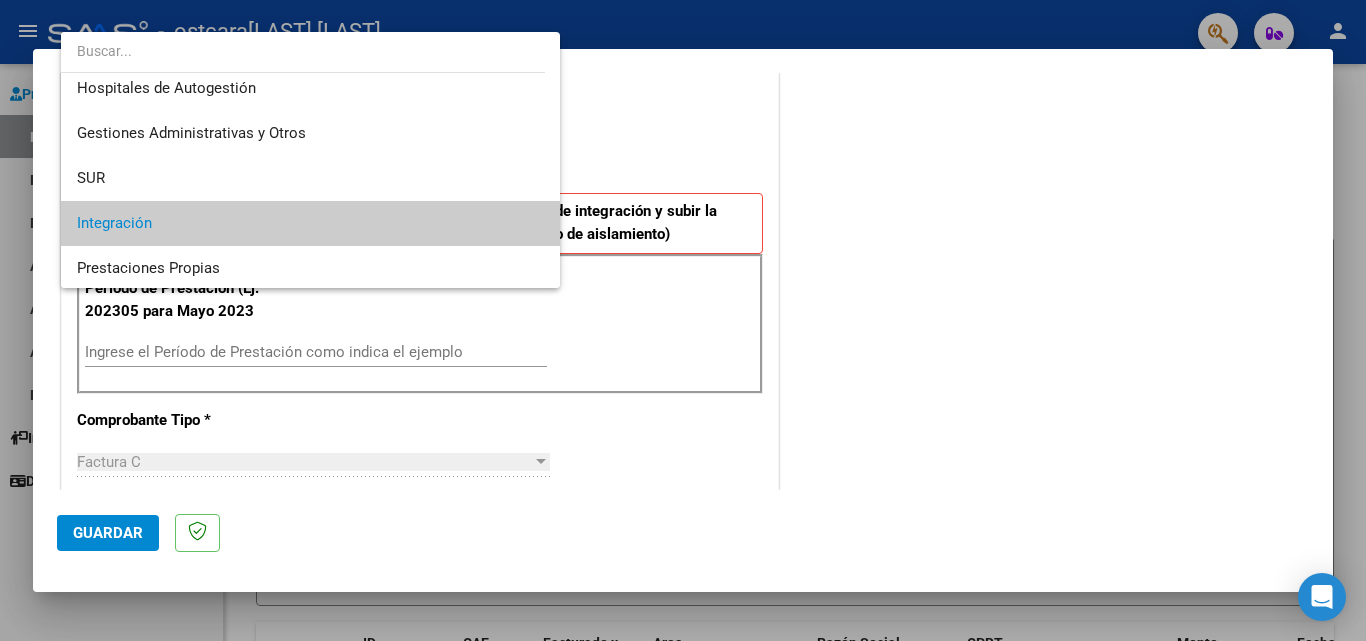 scroll, scrollTop: 0, scrollLeft: 0, axis: both 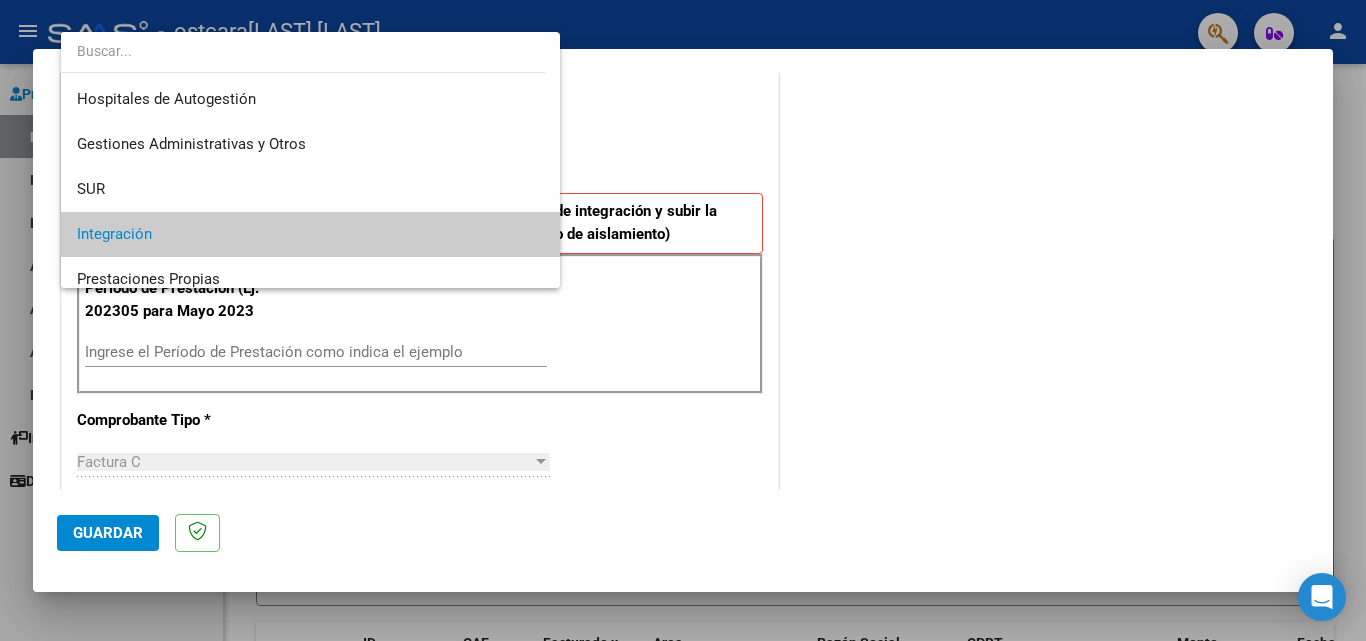 click at bounding box center [683, 320] 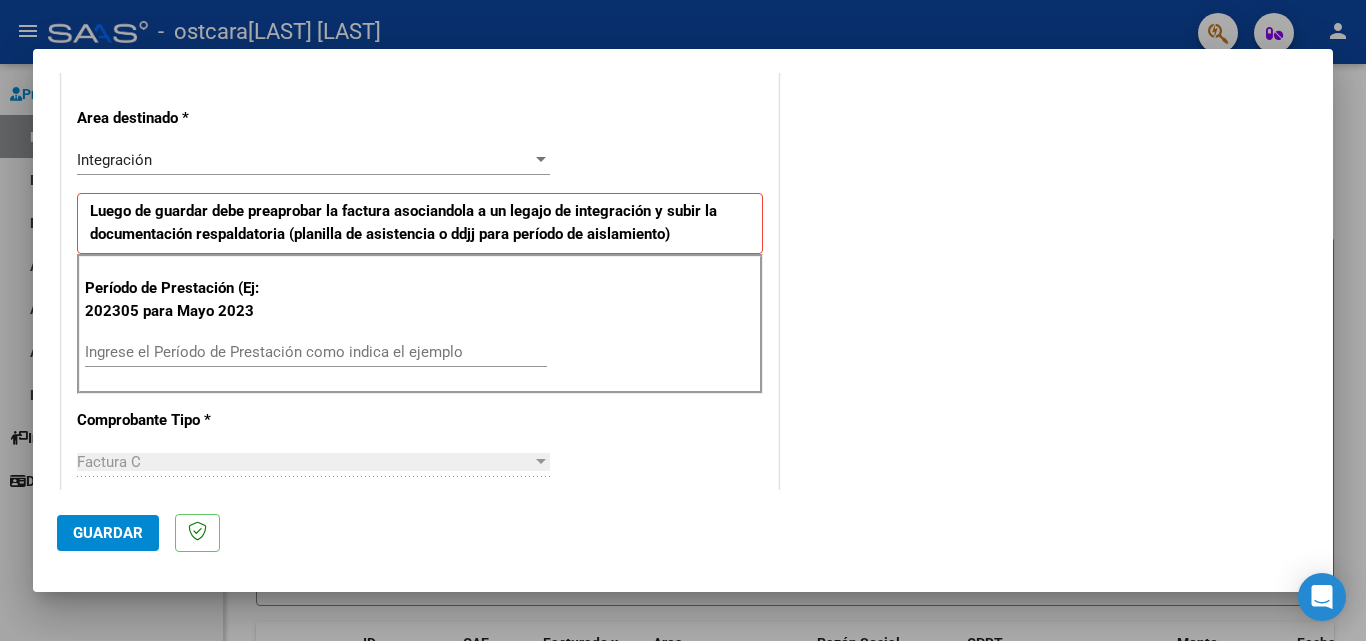 click on "Ingrese el Período de Prestación como indica el ejemplo" at bounding box center [316, 352] 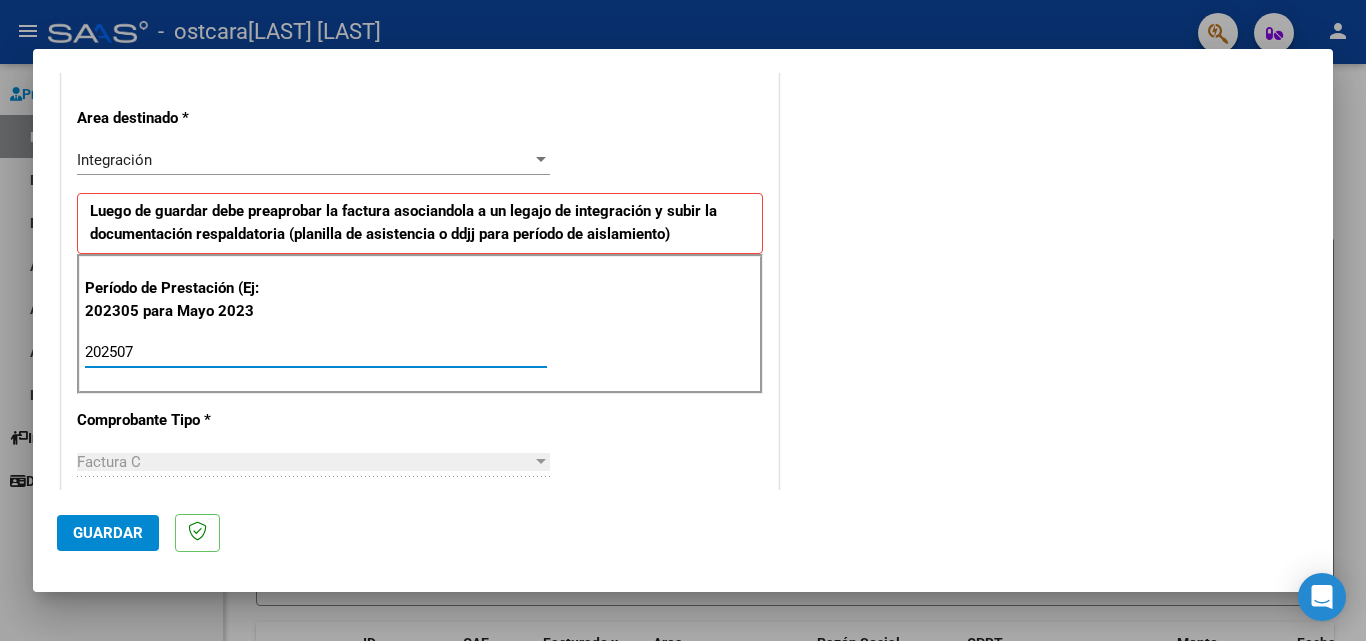 click on "202507" at bounding box center [316, 352] 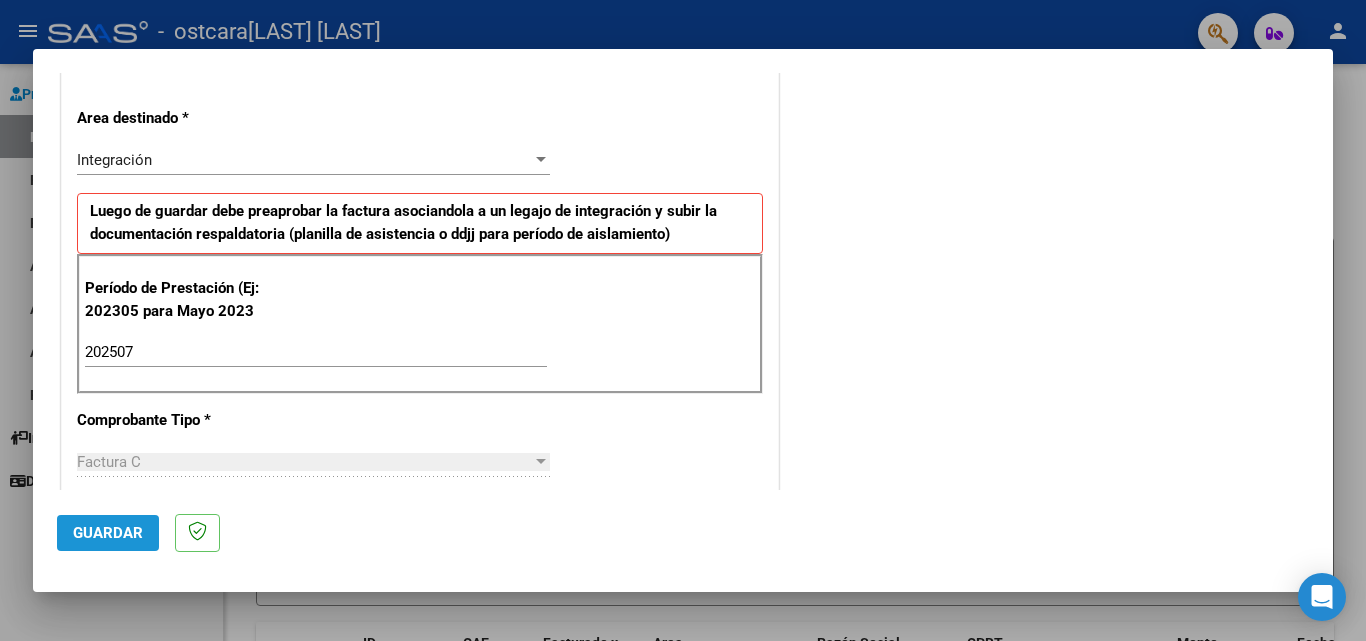 click on "Guardar" 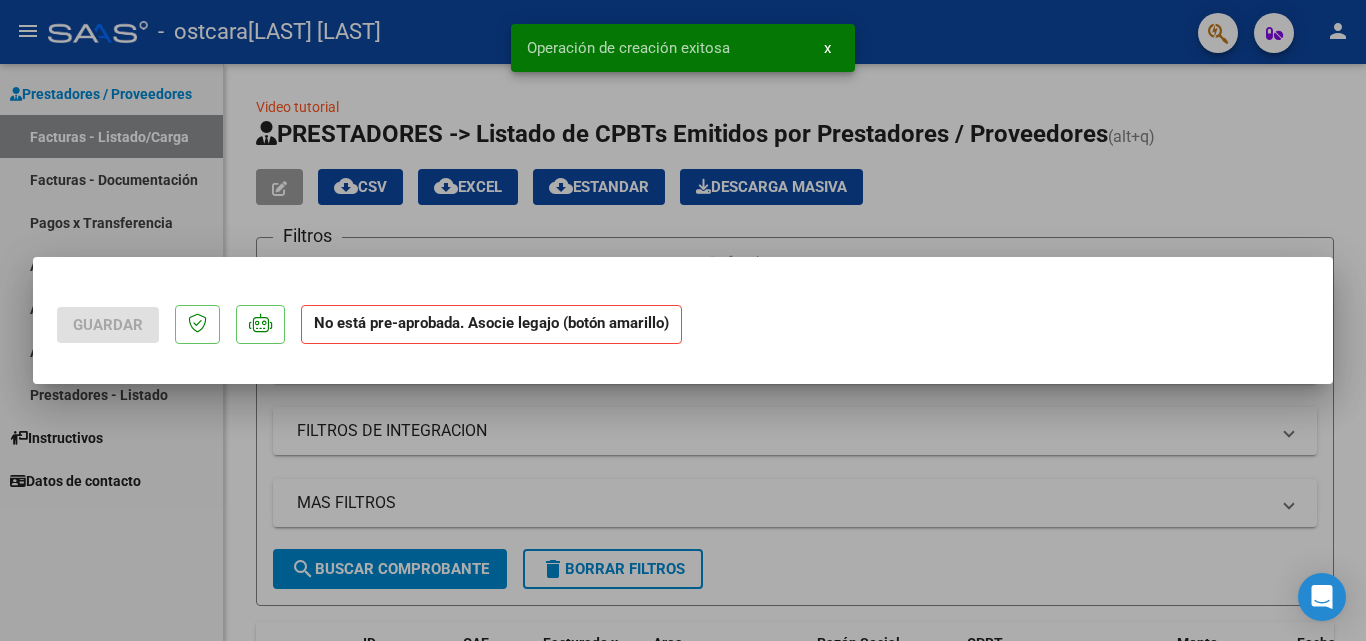 scroll, scrollTop: 0, scrollLeft: 0, axis: both 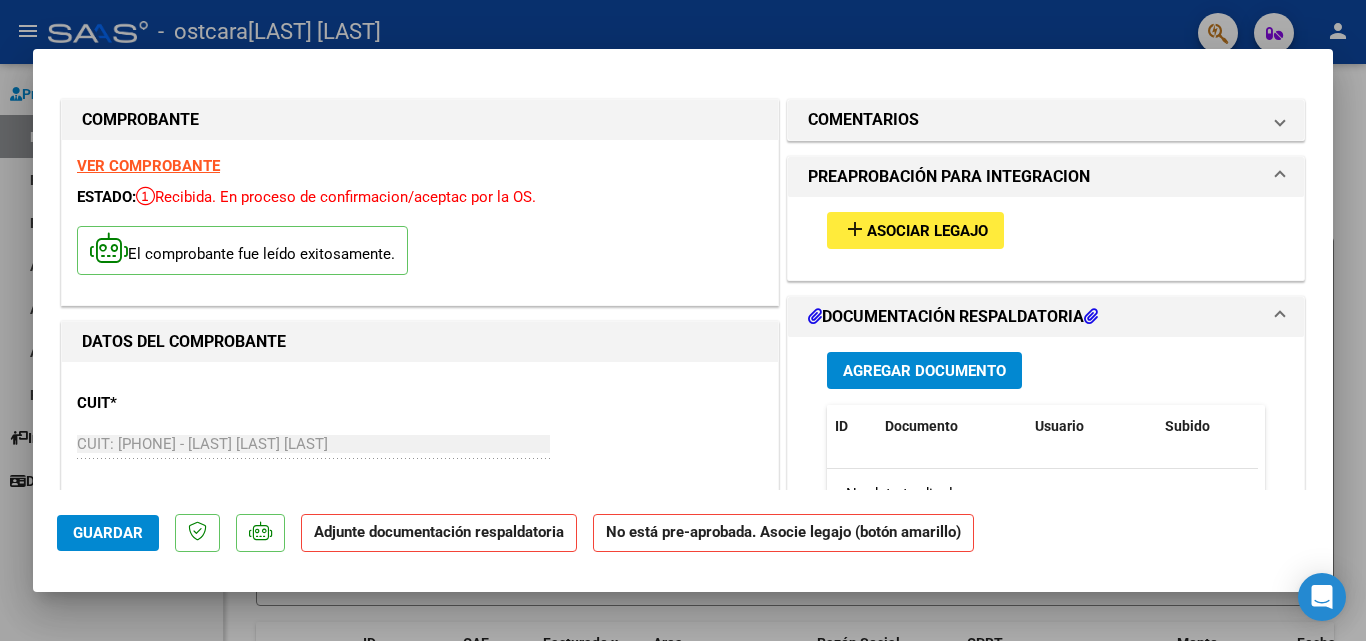 click on "Asociar Legajo" at bounding box center [927, 231] 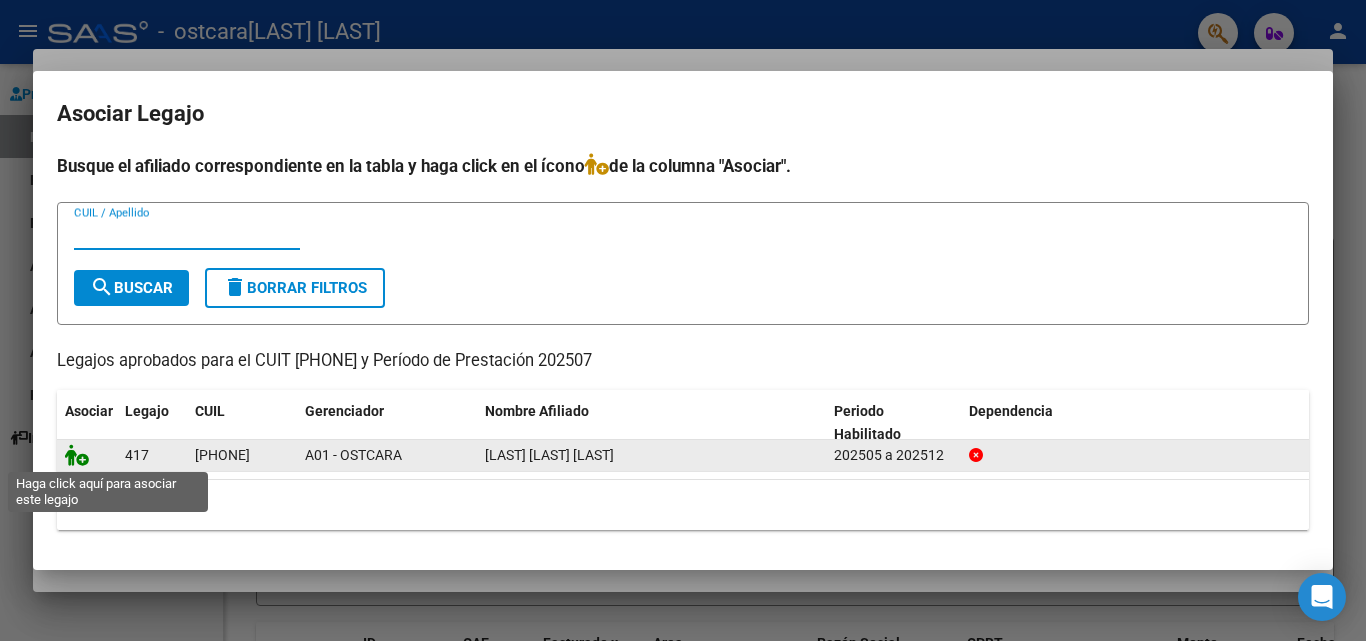 click 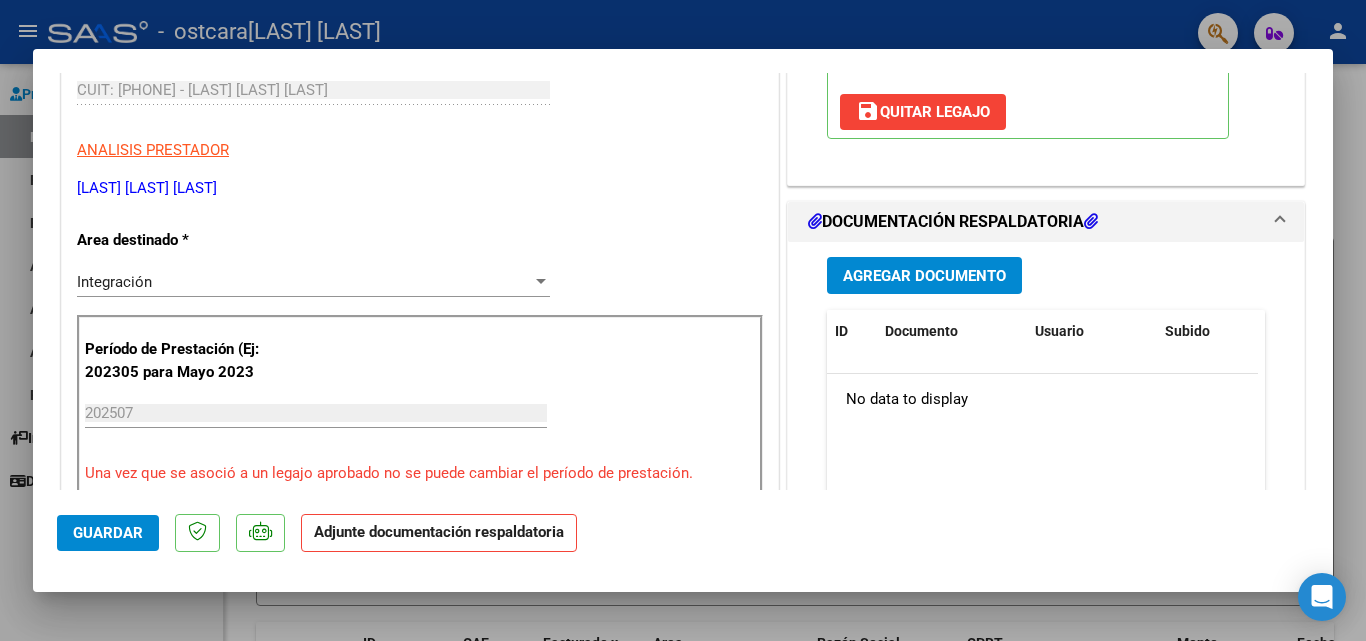 scroll, scrollTop: 400, scrollLeft: 0, axis: vertical 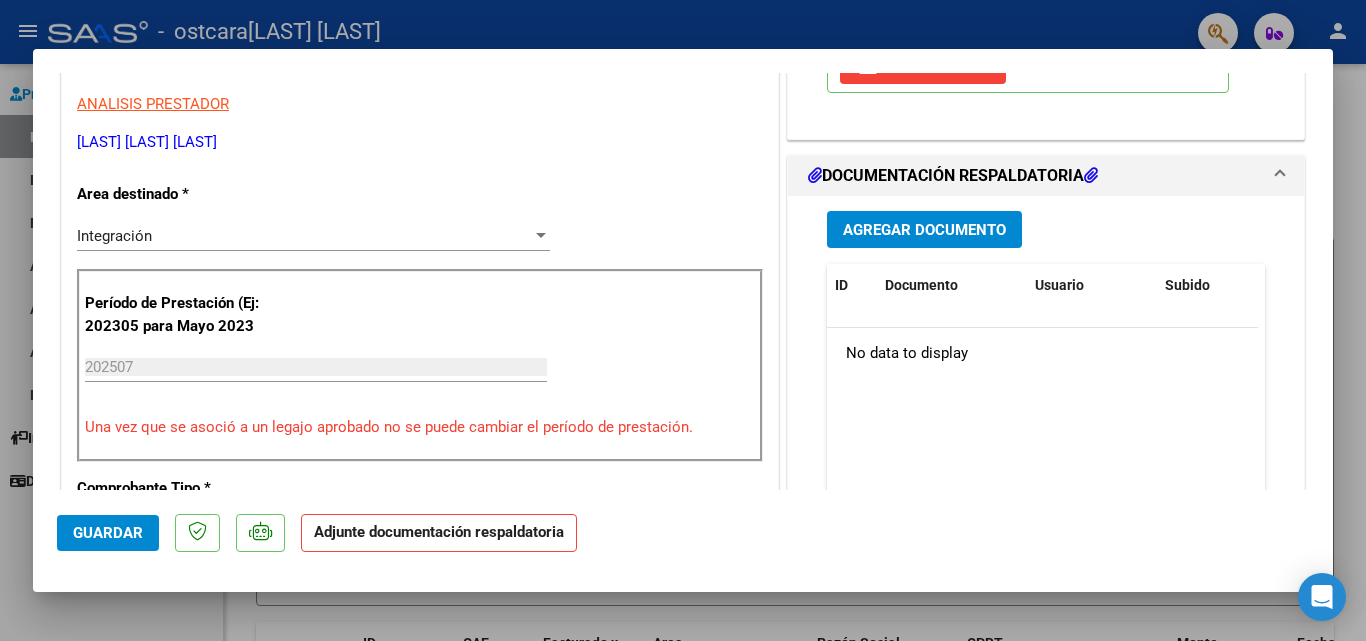 click on "Agregar Documento" at bounding box center [924, 230] 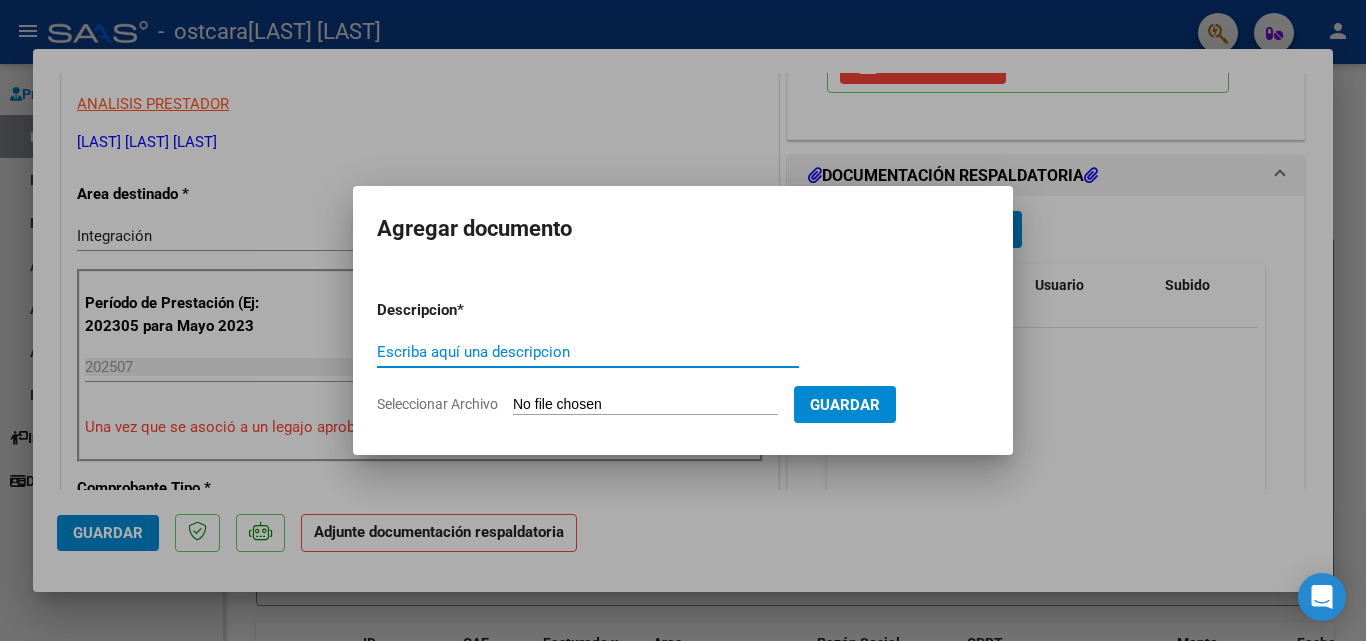click on "Escriba aquí una descripcion" at bounding box center [588, 352] 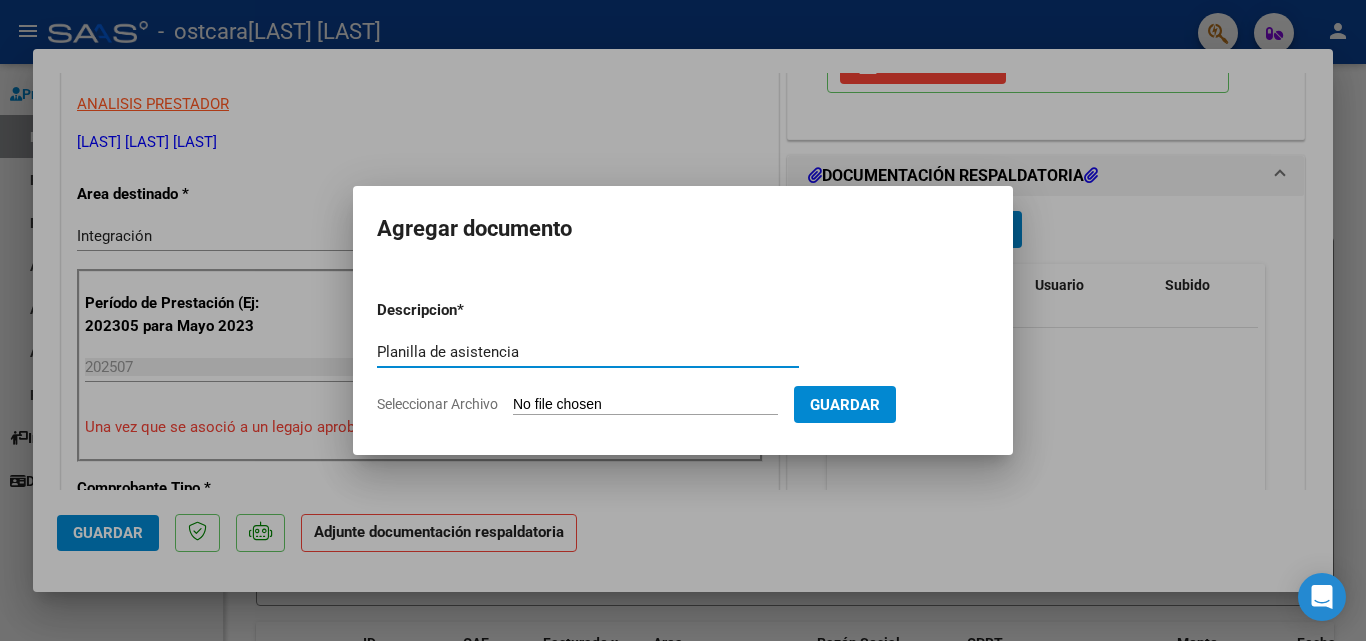 type on "Planilla de asistencia" 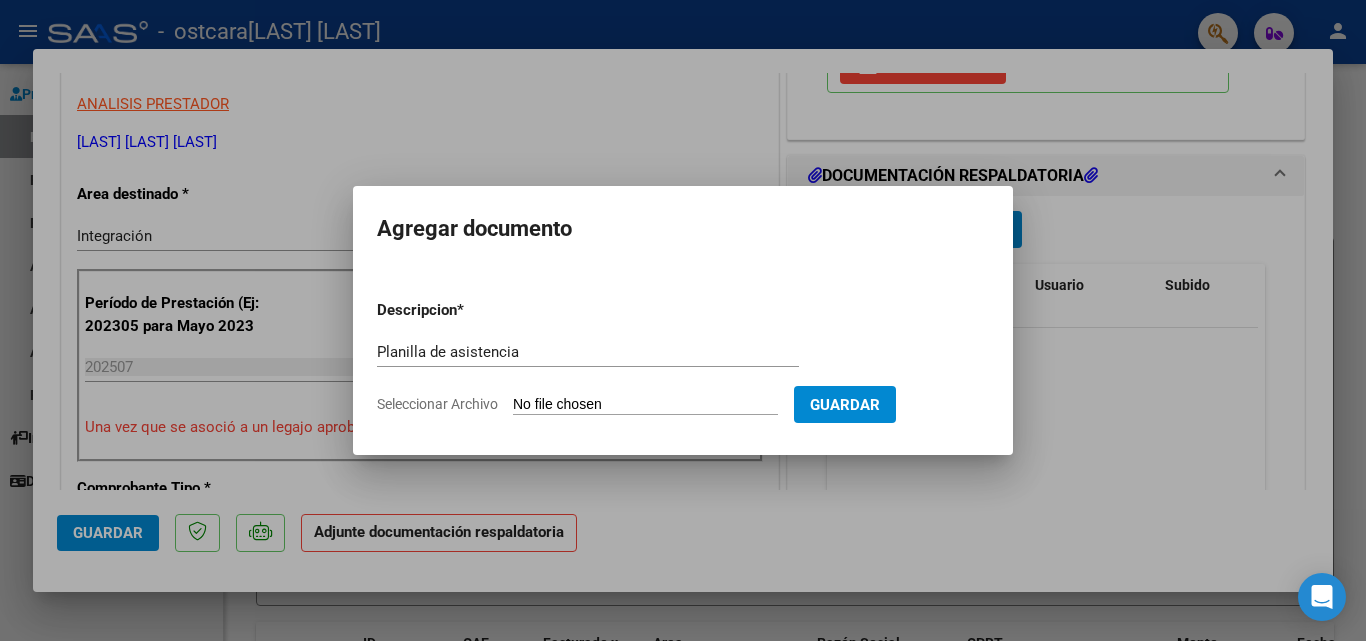 click on "Seleccionar Archivo" at bounding box center [645, 405] 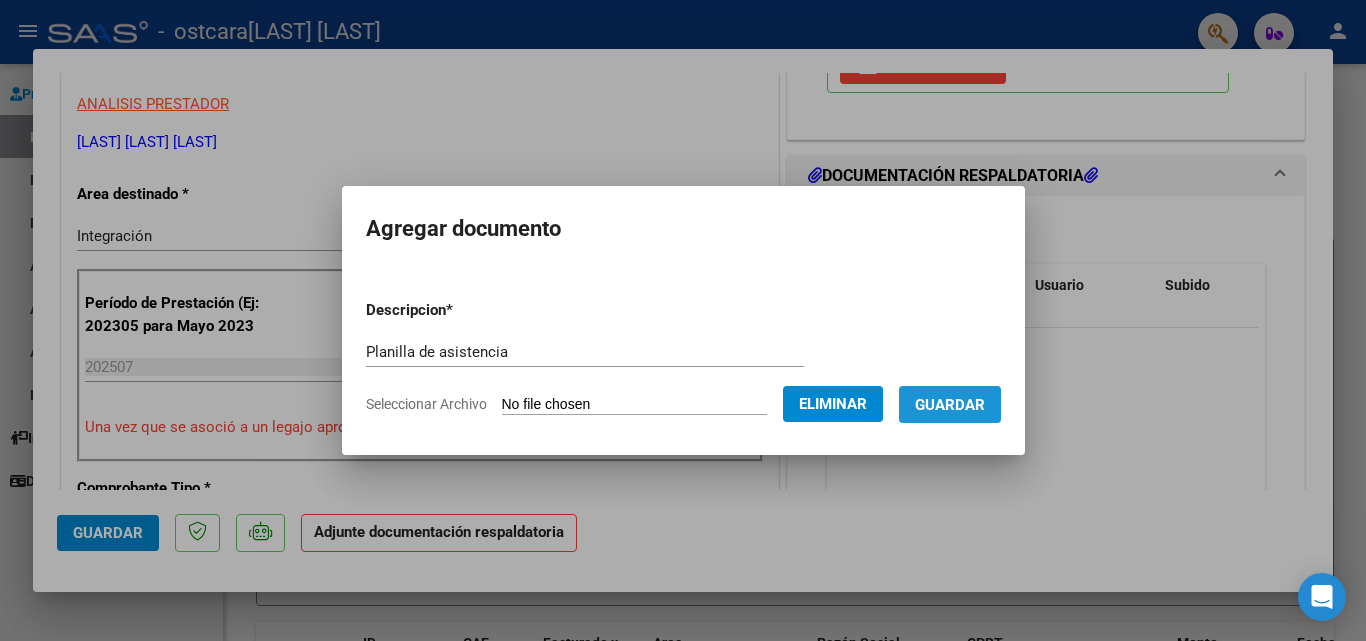 click on "Guardar" at bounding box center (950, 405) 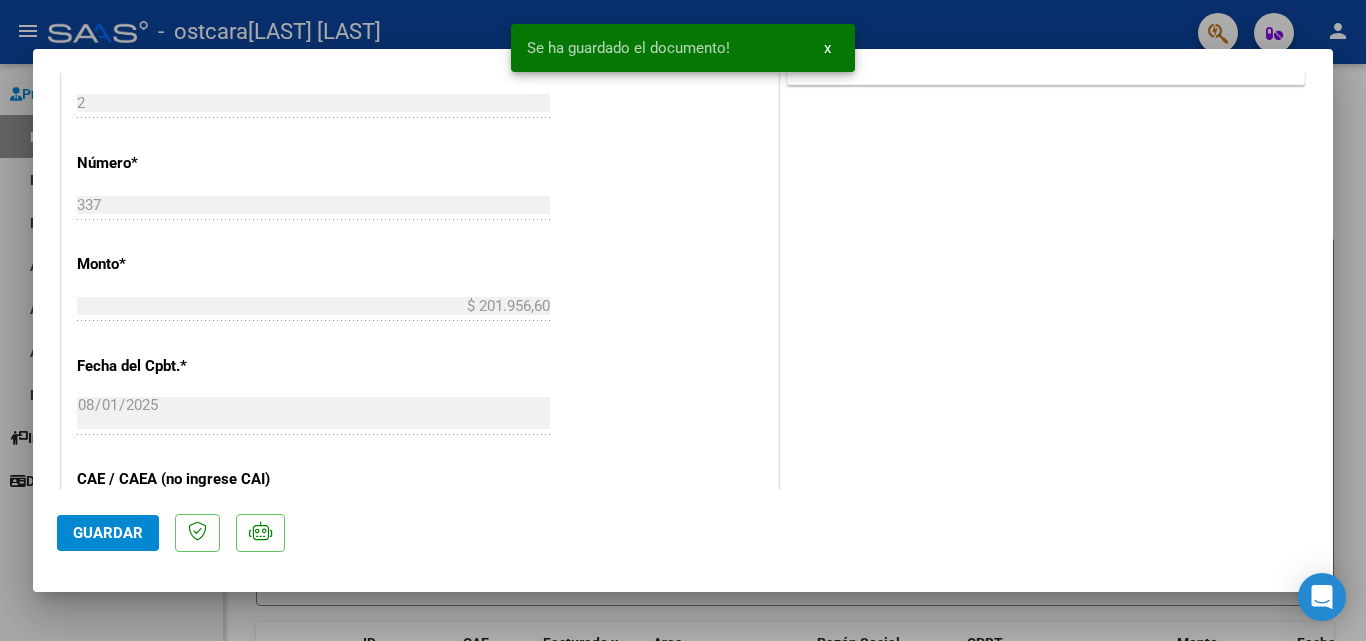 scroll, scrollTop: 1000, scrollLeft: 0, axis: vertical 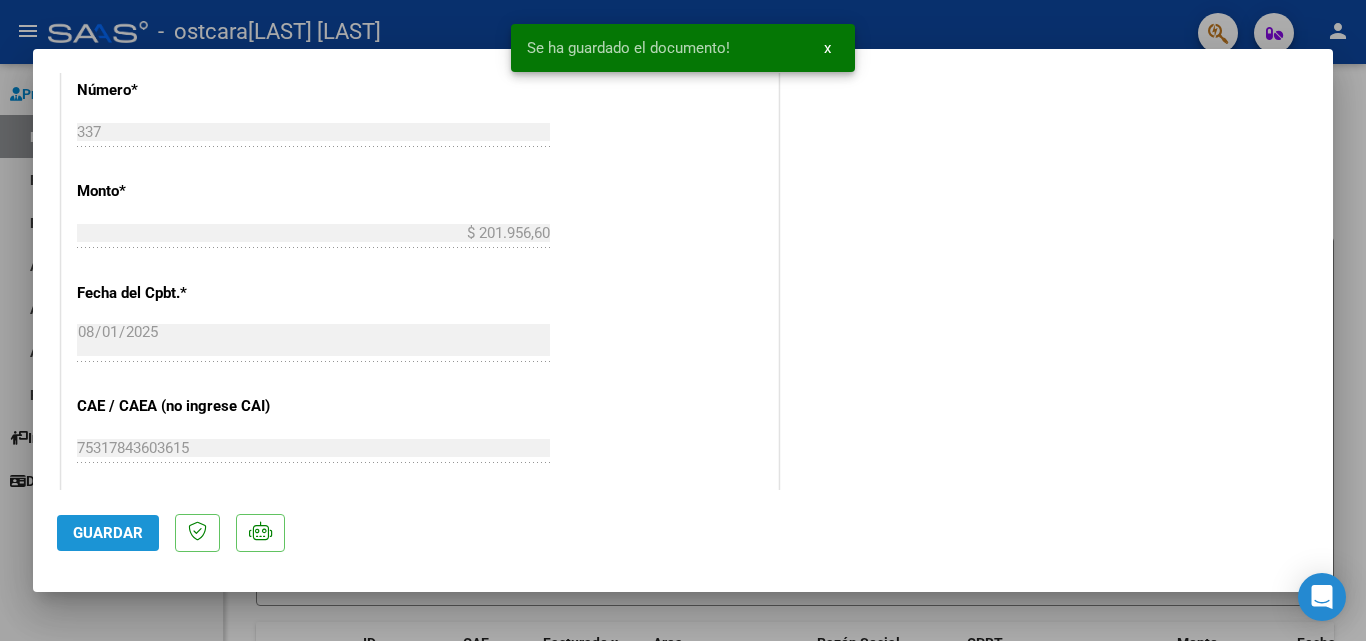 click on "Guardar" 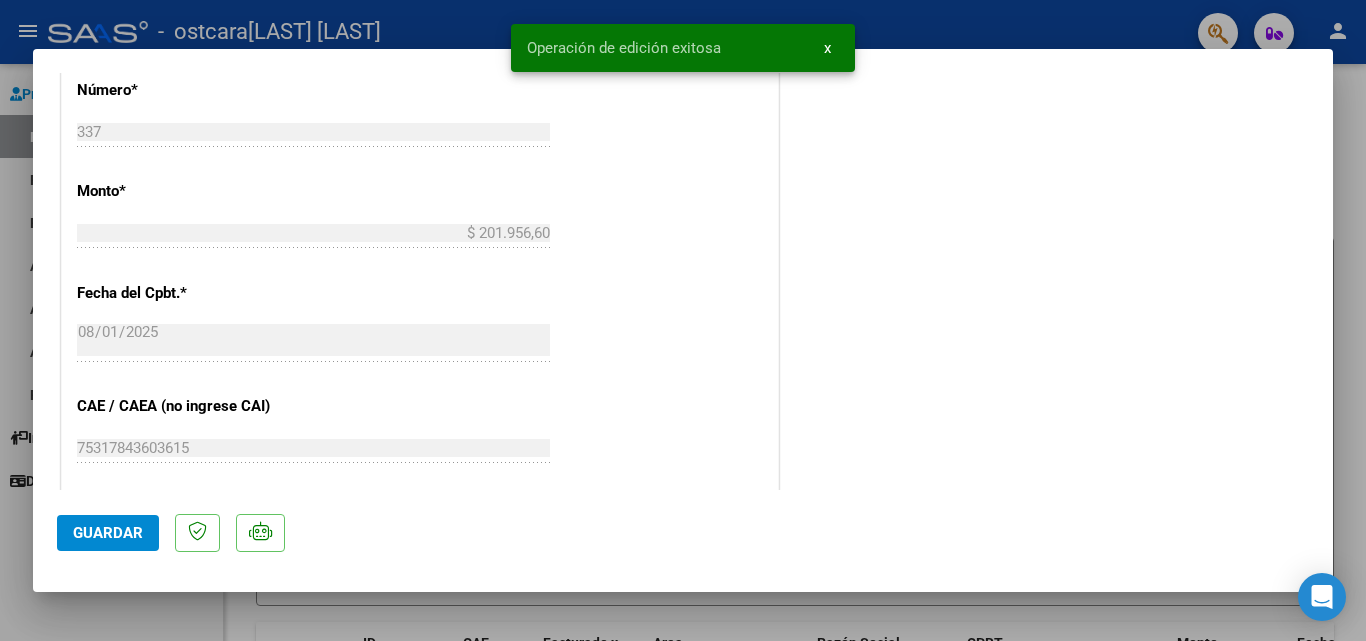 click on "Guardar" 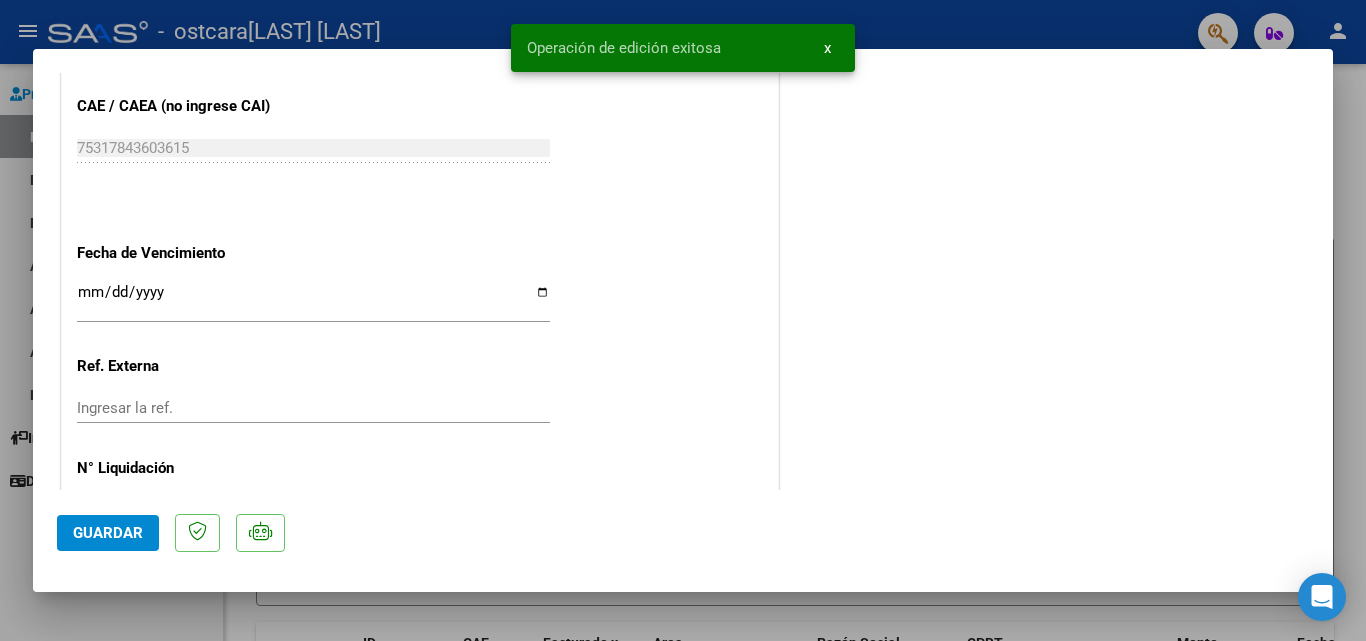 scroll, scrollTop: 1373, scrollLeft: 0, axis: vertical 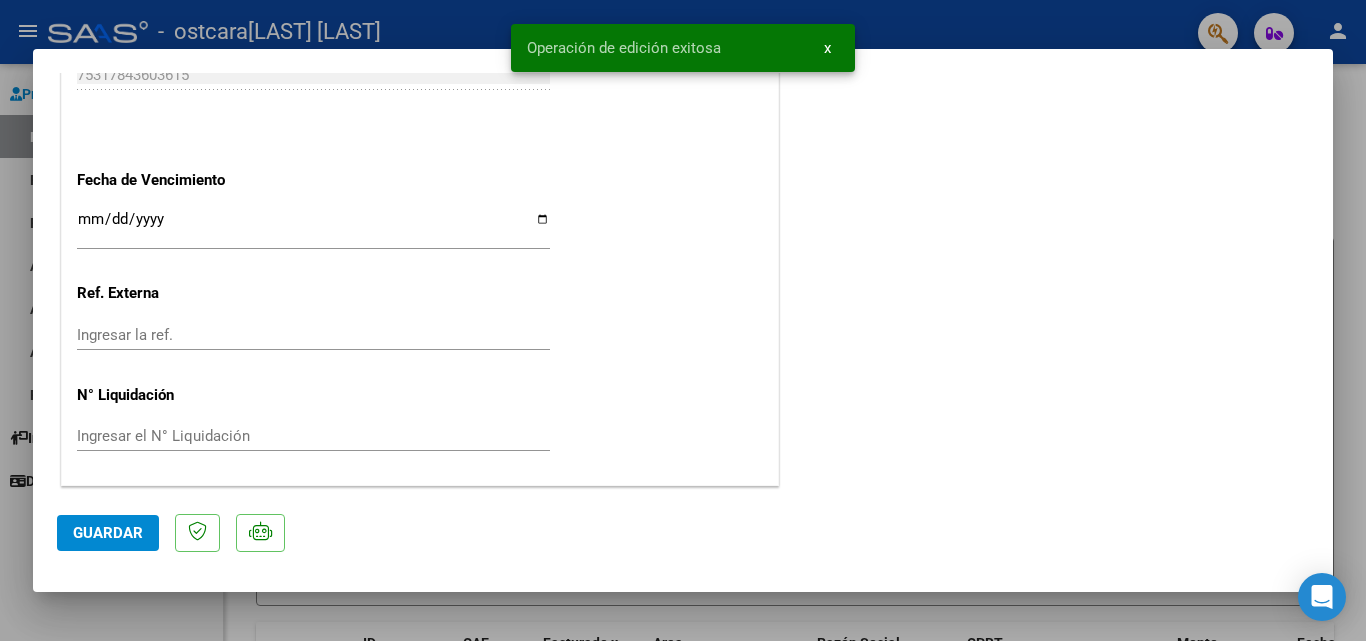 click at bounding box center [683, 320] 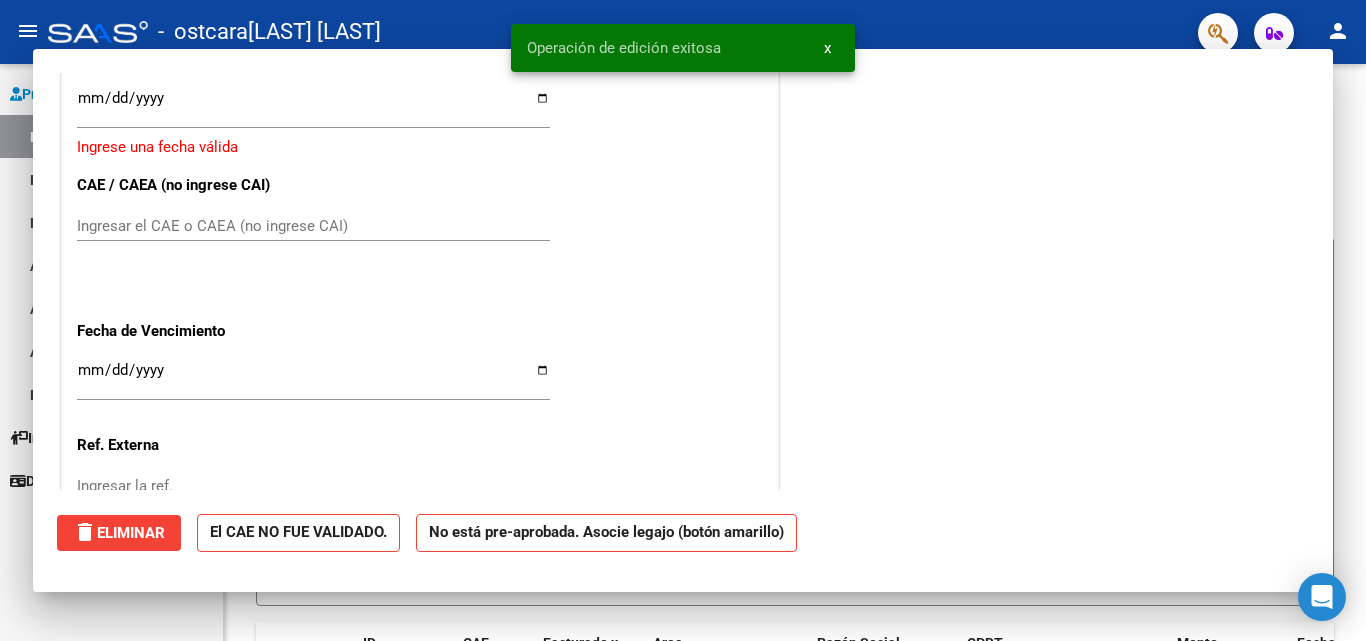 scroll, scrollTop: 0, scrollLeft: 0, axis: both 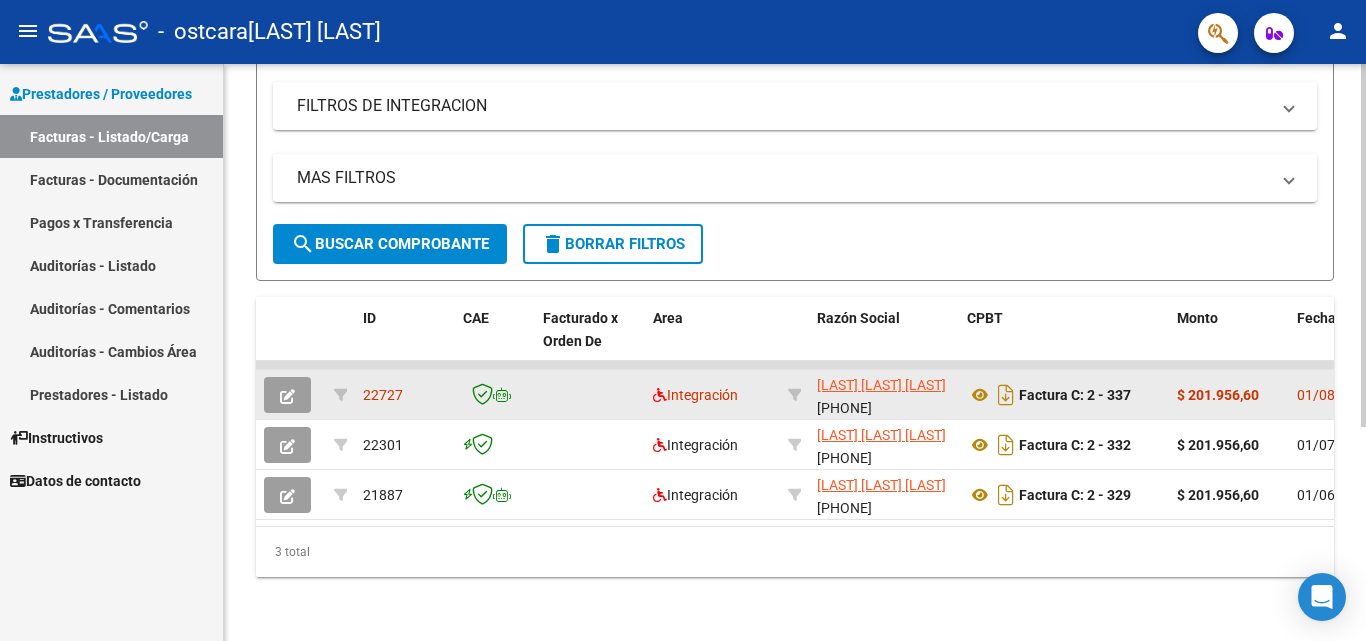 click 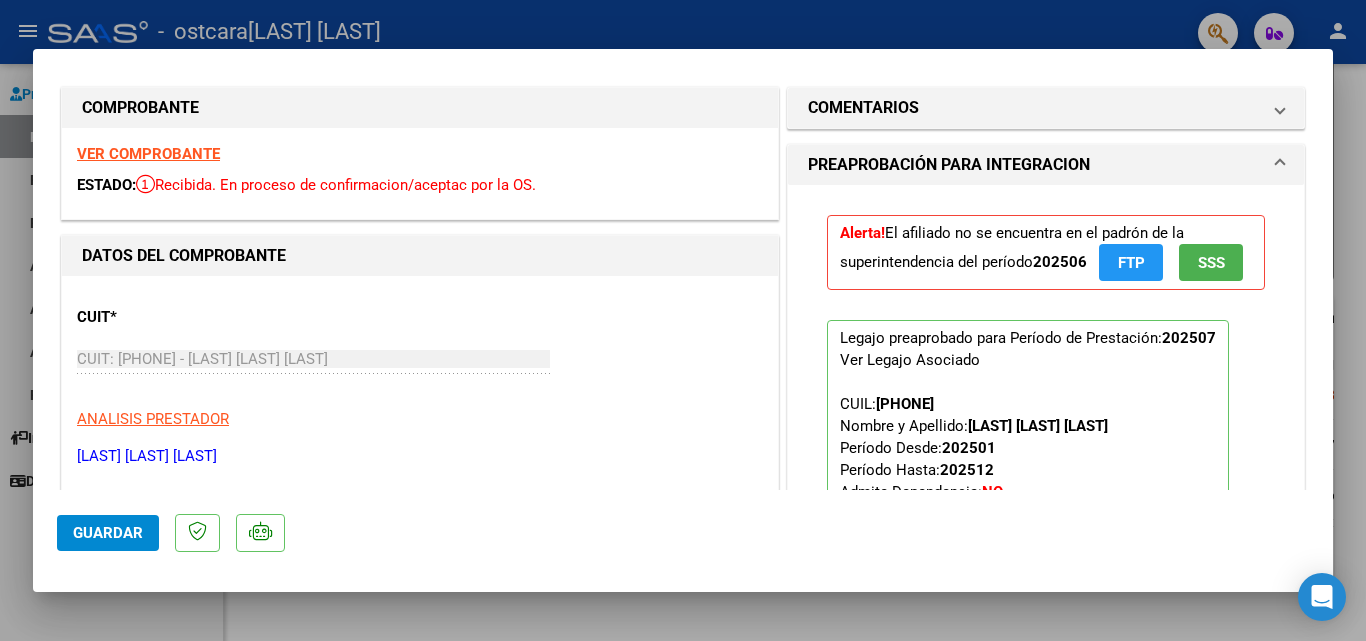 scroll, scrollTop: 0, scrollLeft: 0, axis: both 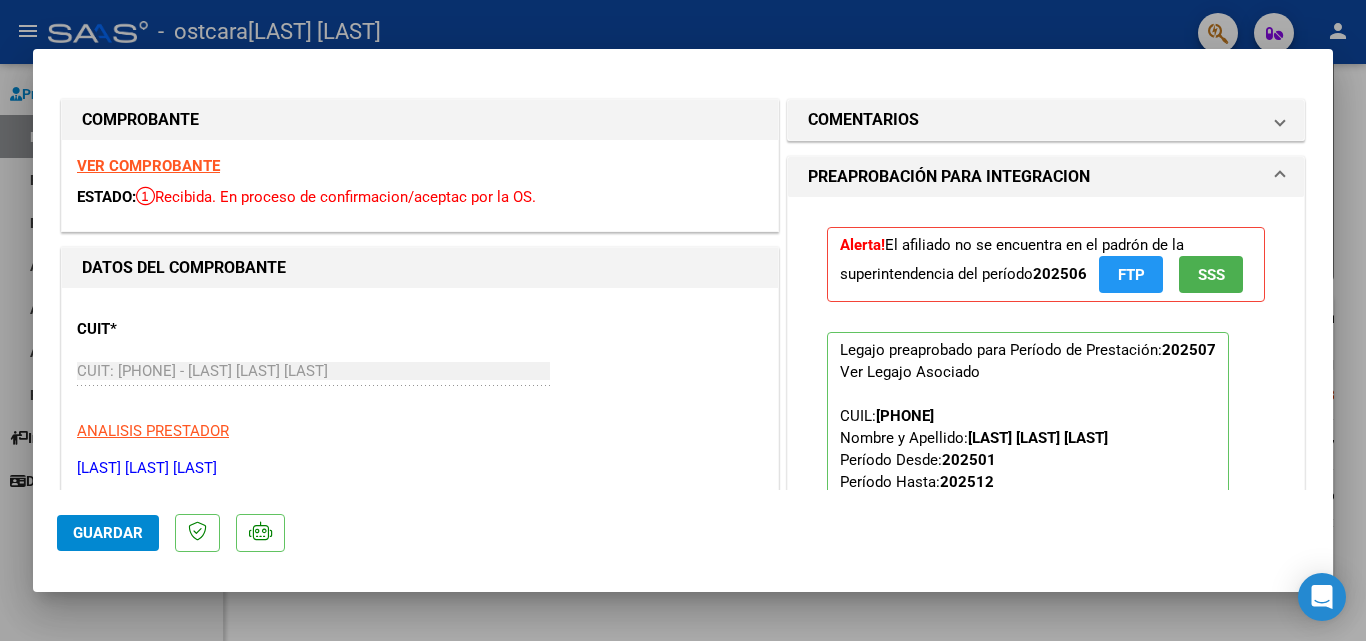 click at bounding box center (683, 320) 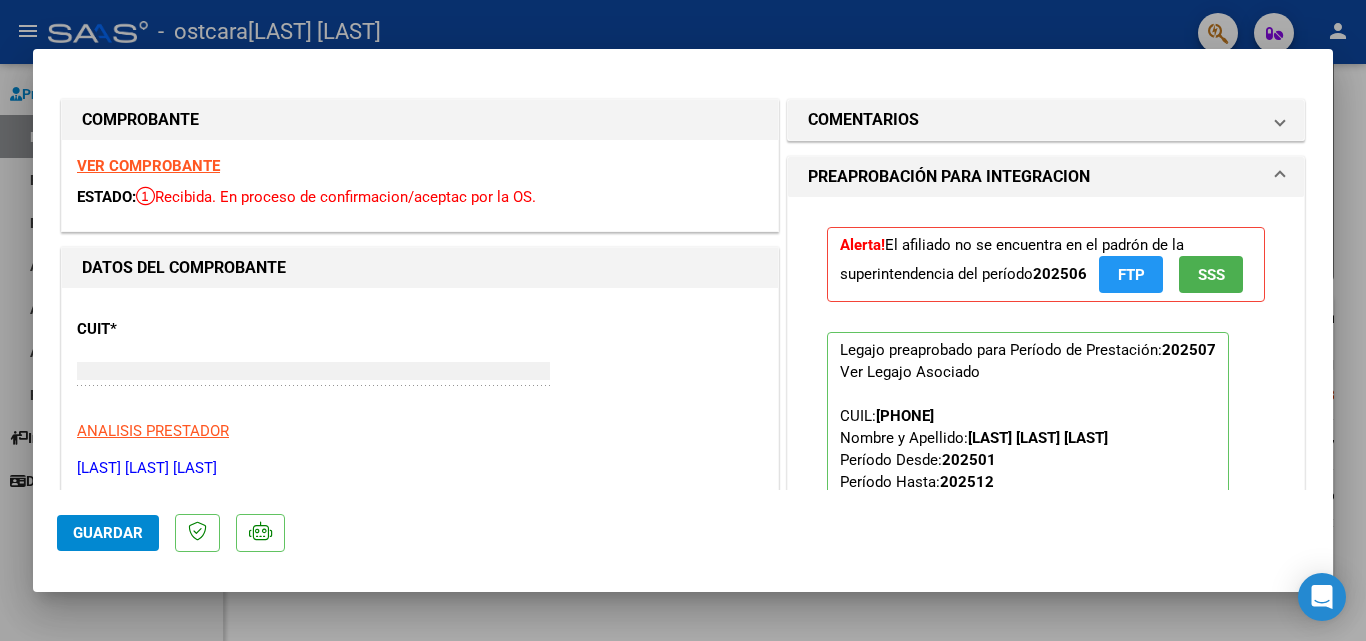 type 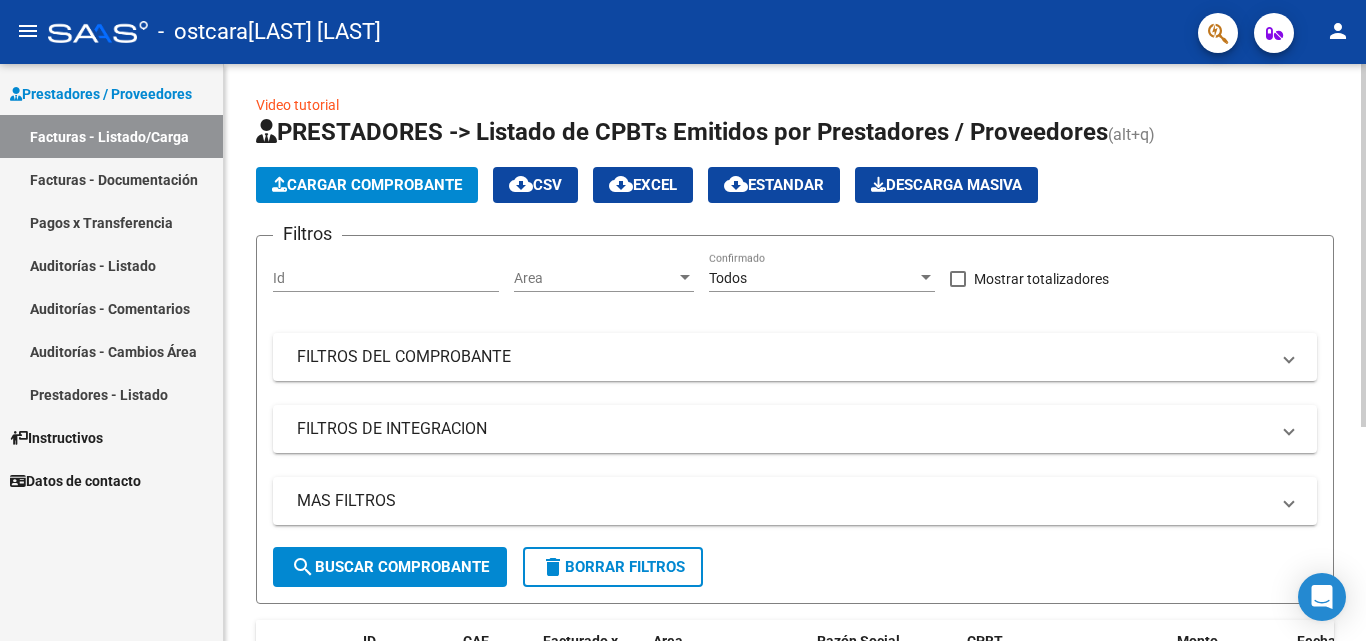 scroll, scrollTop: 0, scrollLeft: 0, axis: both 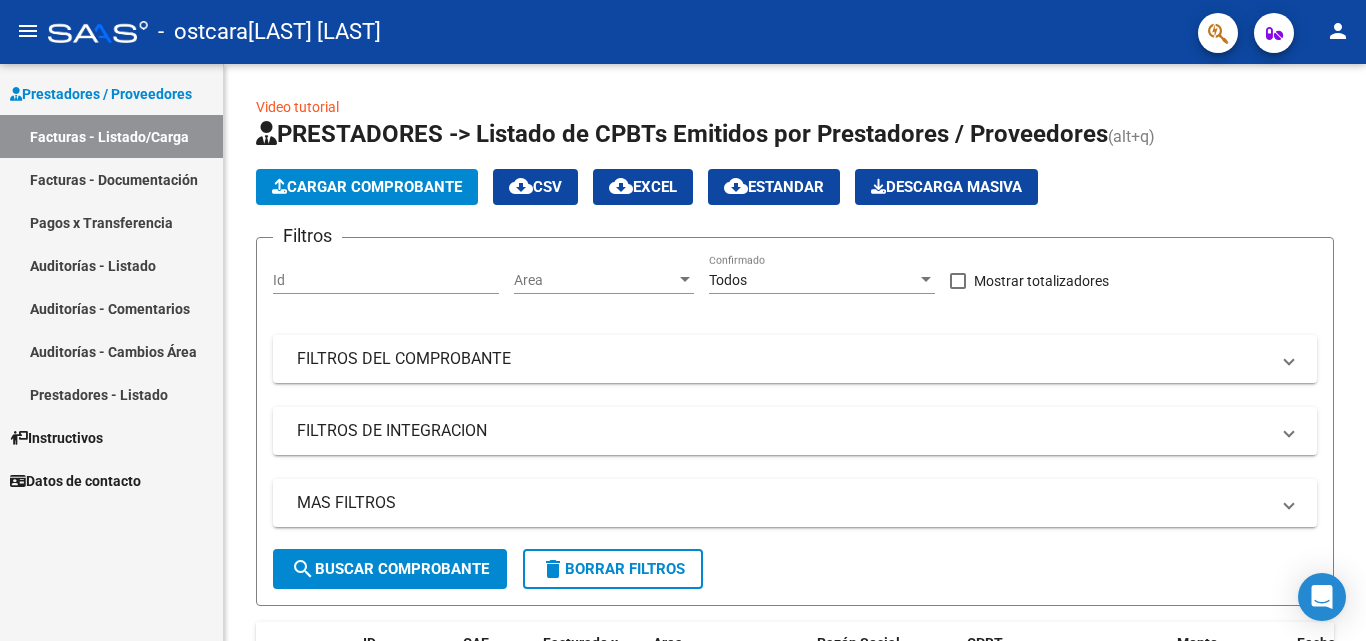 click on "Prestadores / Proveedores" at bounding box center [101, 94] 